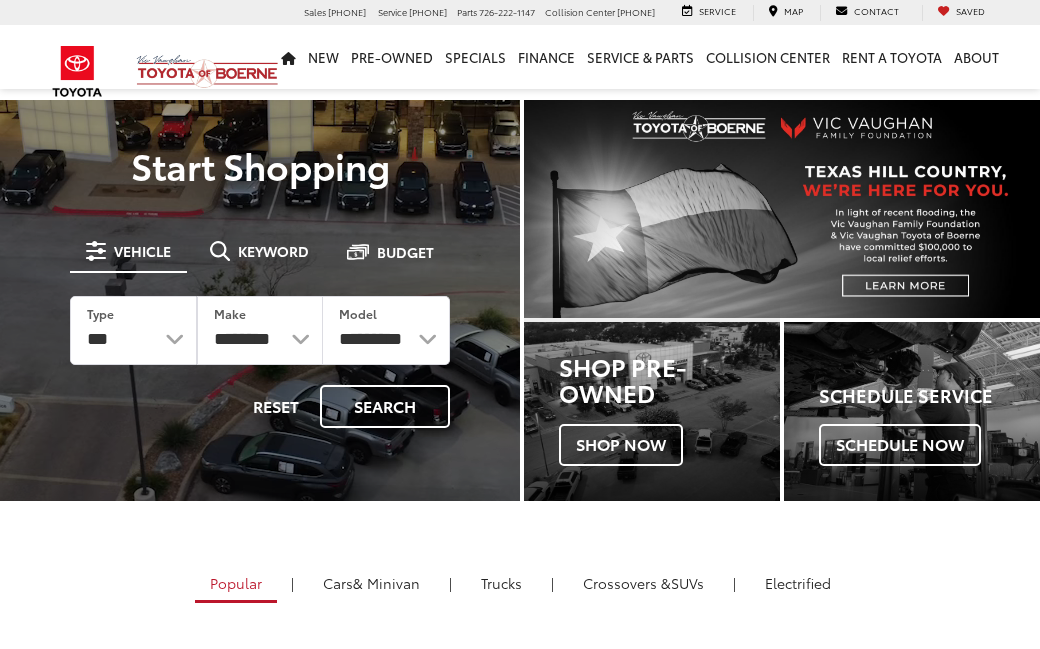 scroll, scrollTop: 0, scrollLeft: 0, axis: both 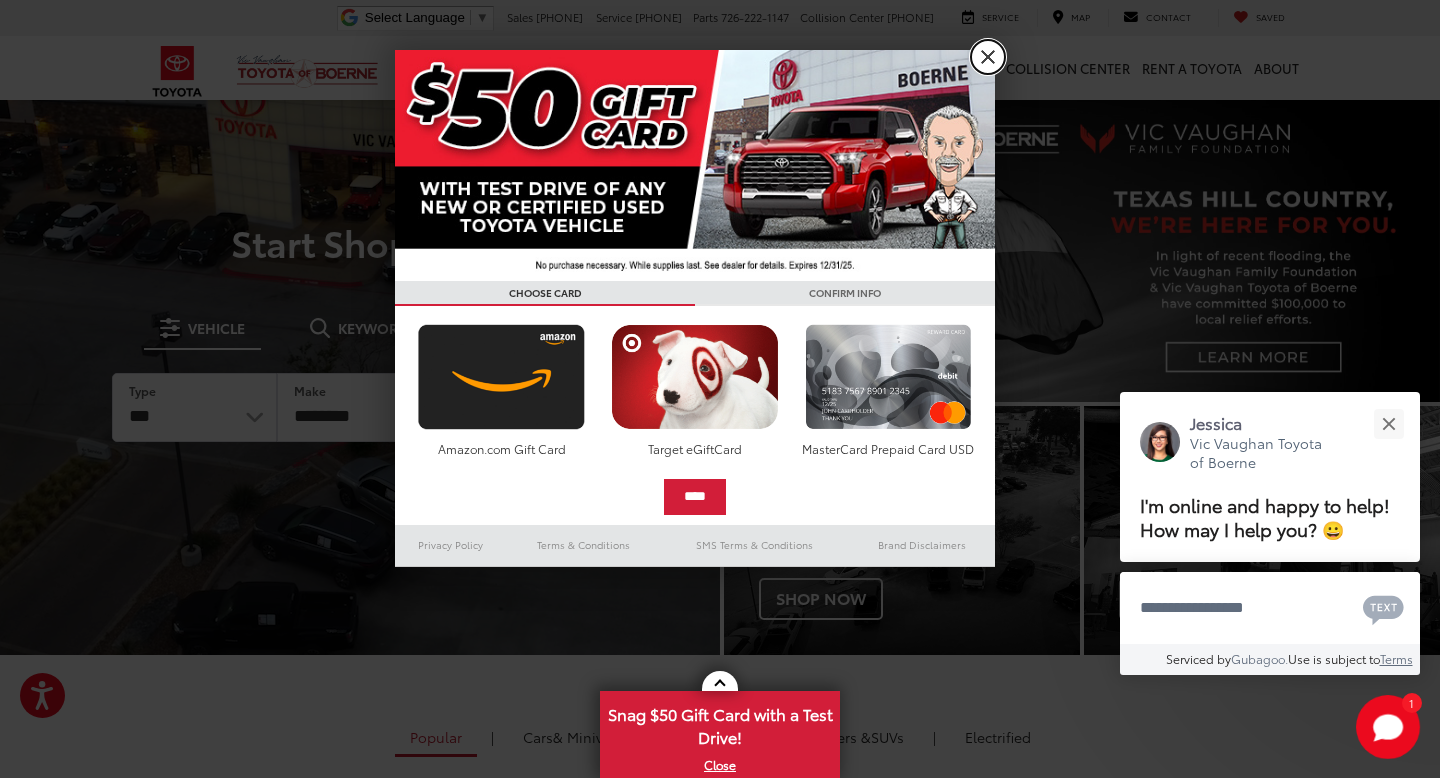 click on "X" at bounding box center (988, 57) 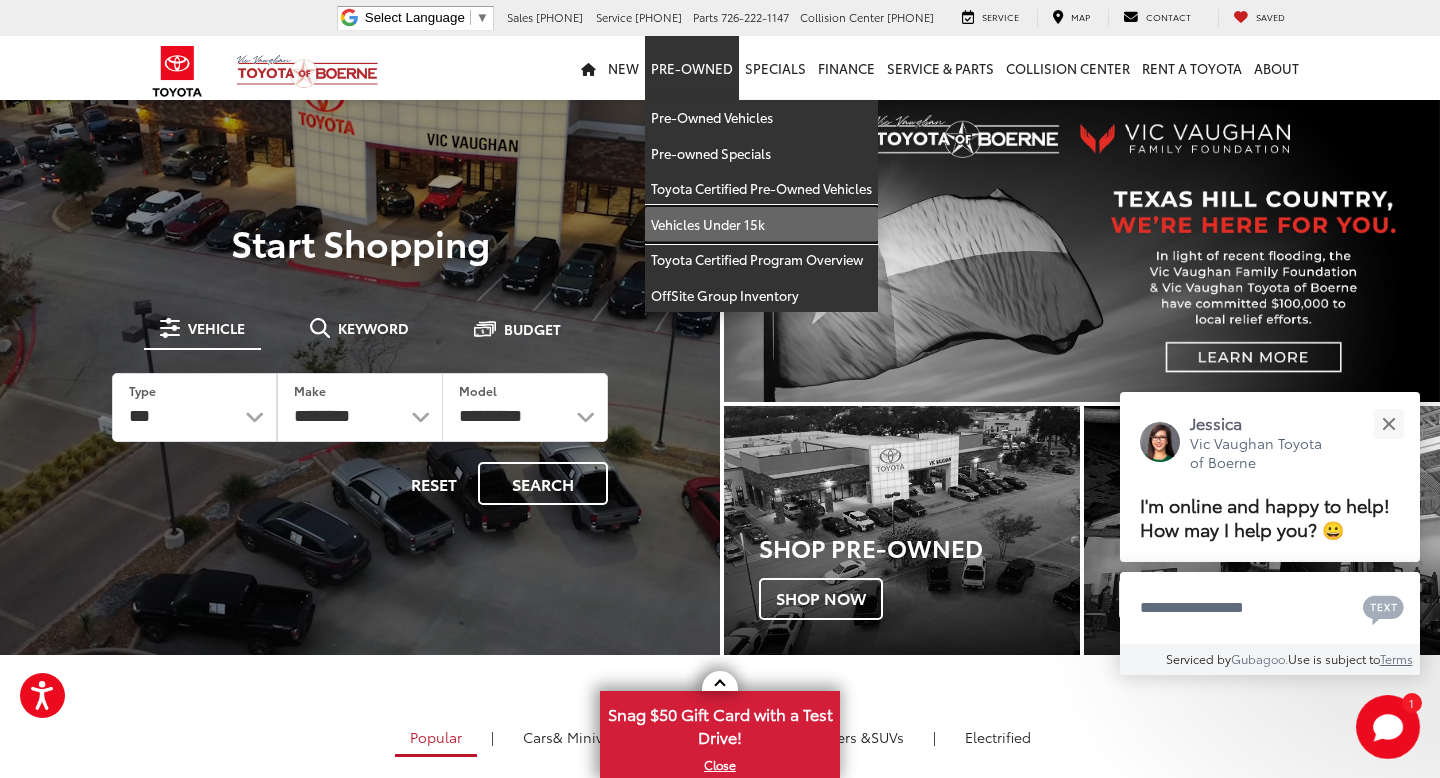 click on "Vehicles Under 15k" at bounding box center (761, 225) 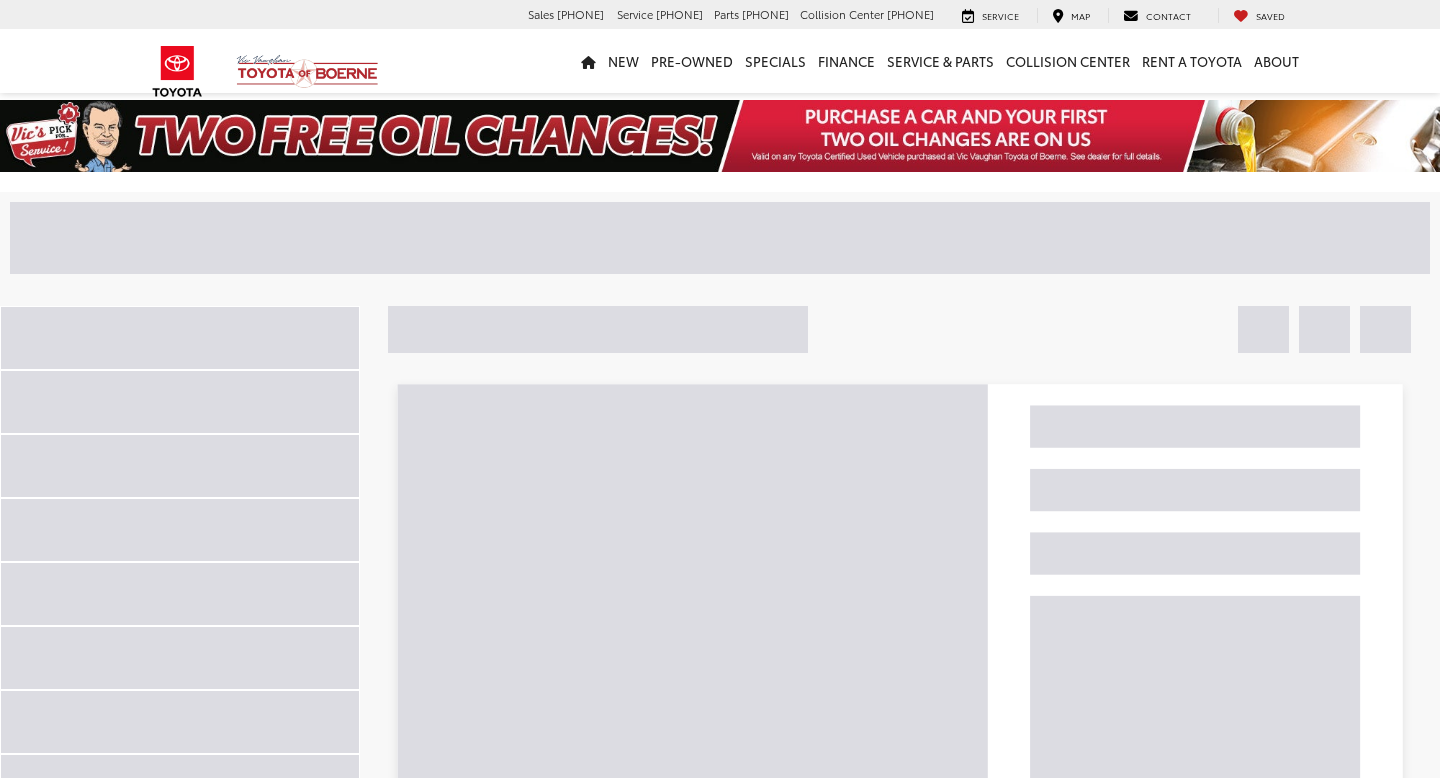 scroll, scrollTop: 0, scrollLeft: 0, axis: both 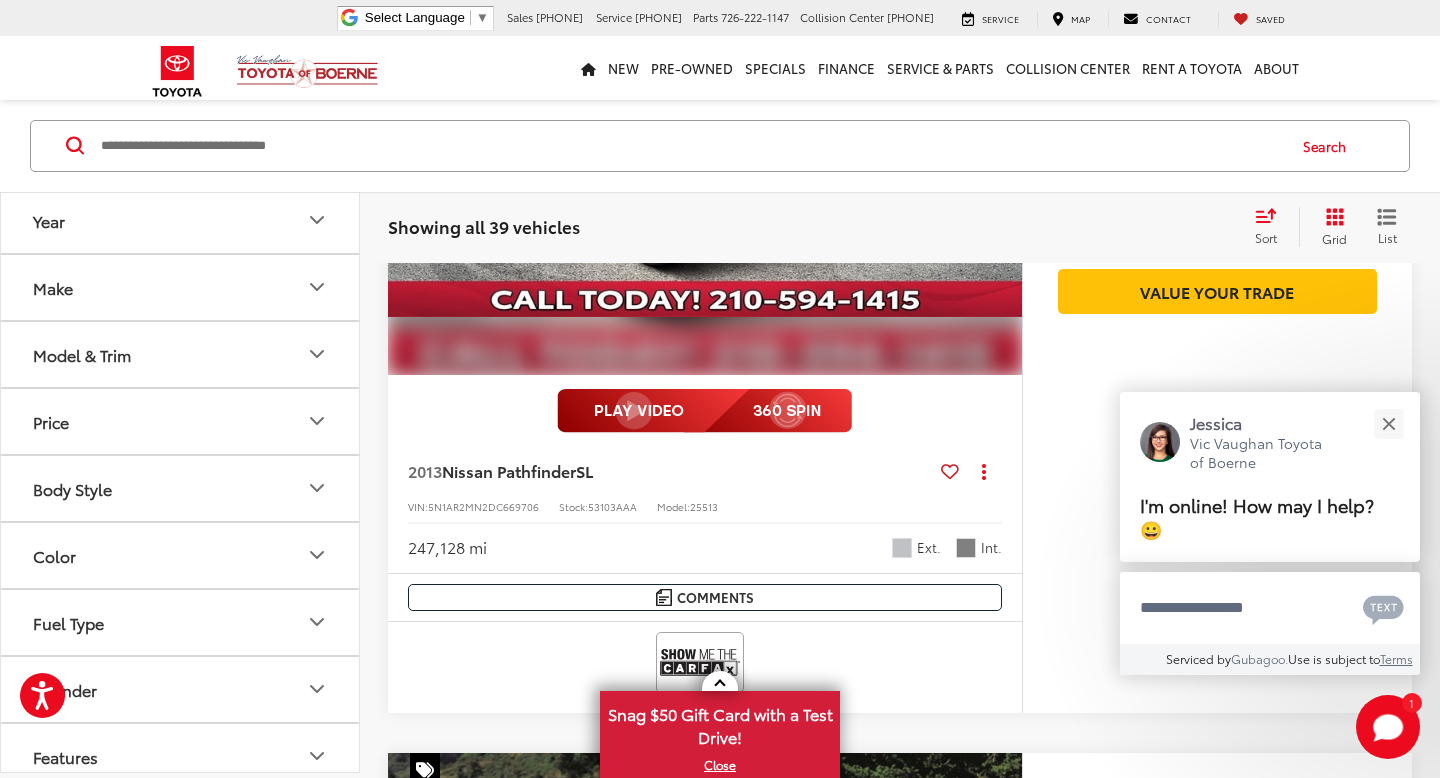 click on "$2,200
Today's Price:
Check Availability
Get Price Now
Value Your Trade" at bounding box center (1217, 268) 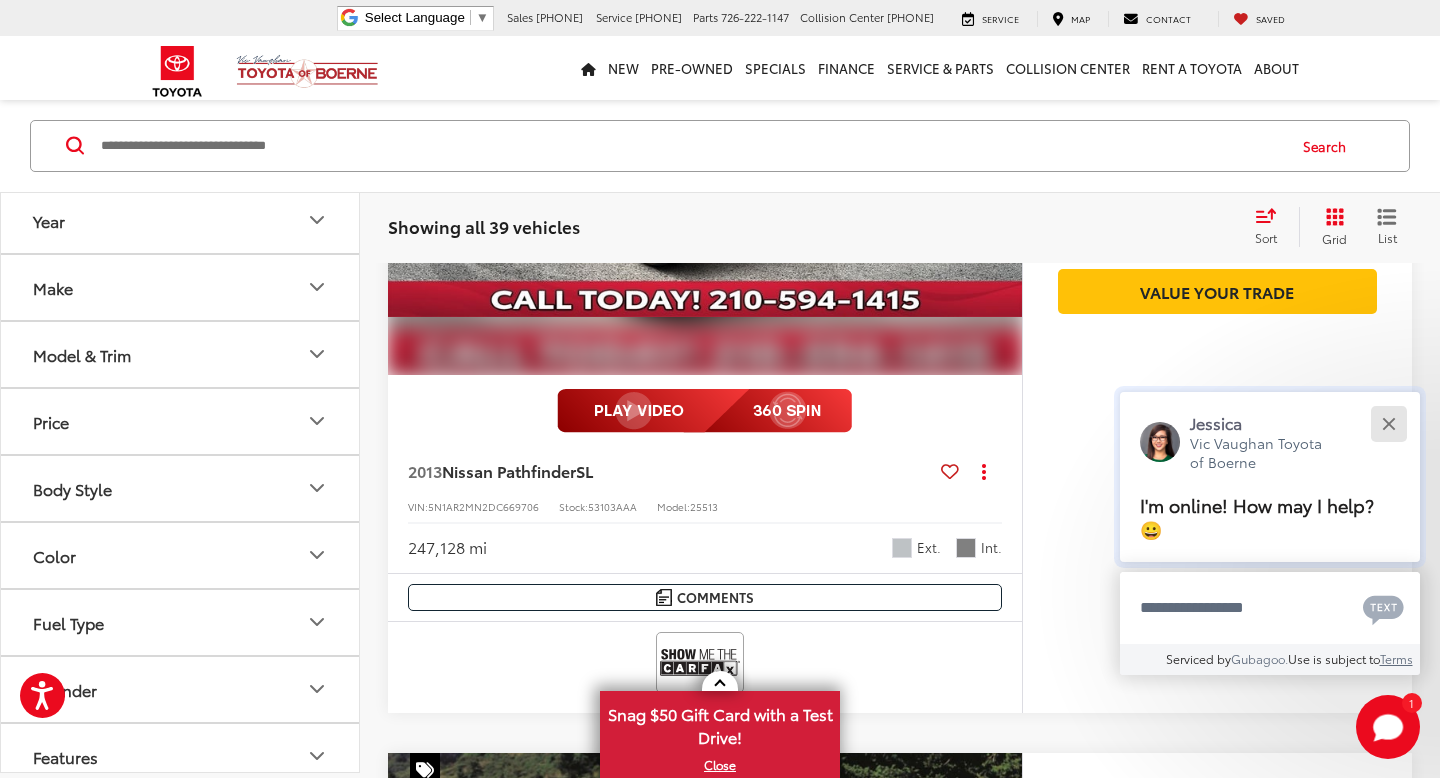 click at bounding box center [1388, 423] 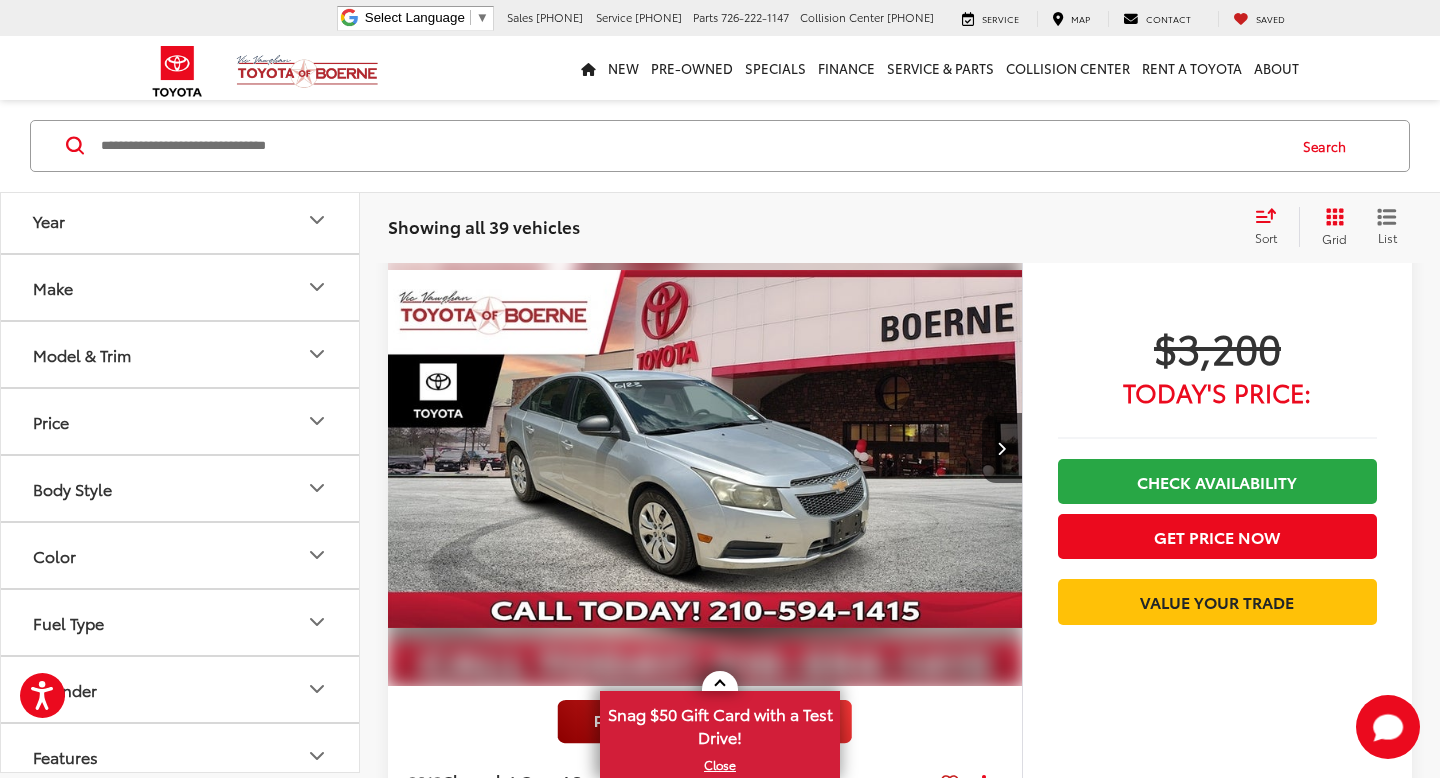 scroll, scrollTop: 2644, scrollLeft: 0, axis: vertical 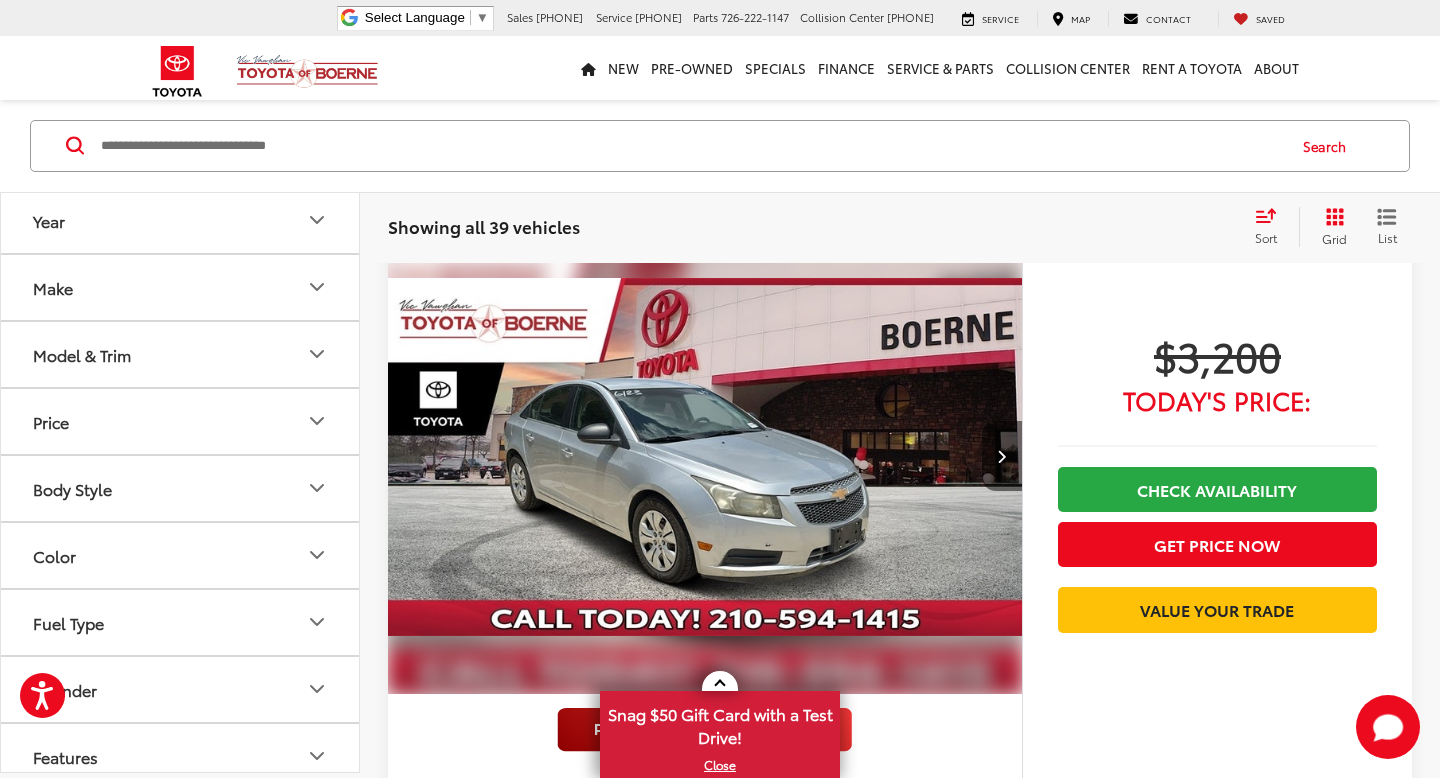 click at bounding box center [1001, 456] 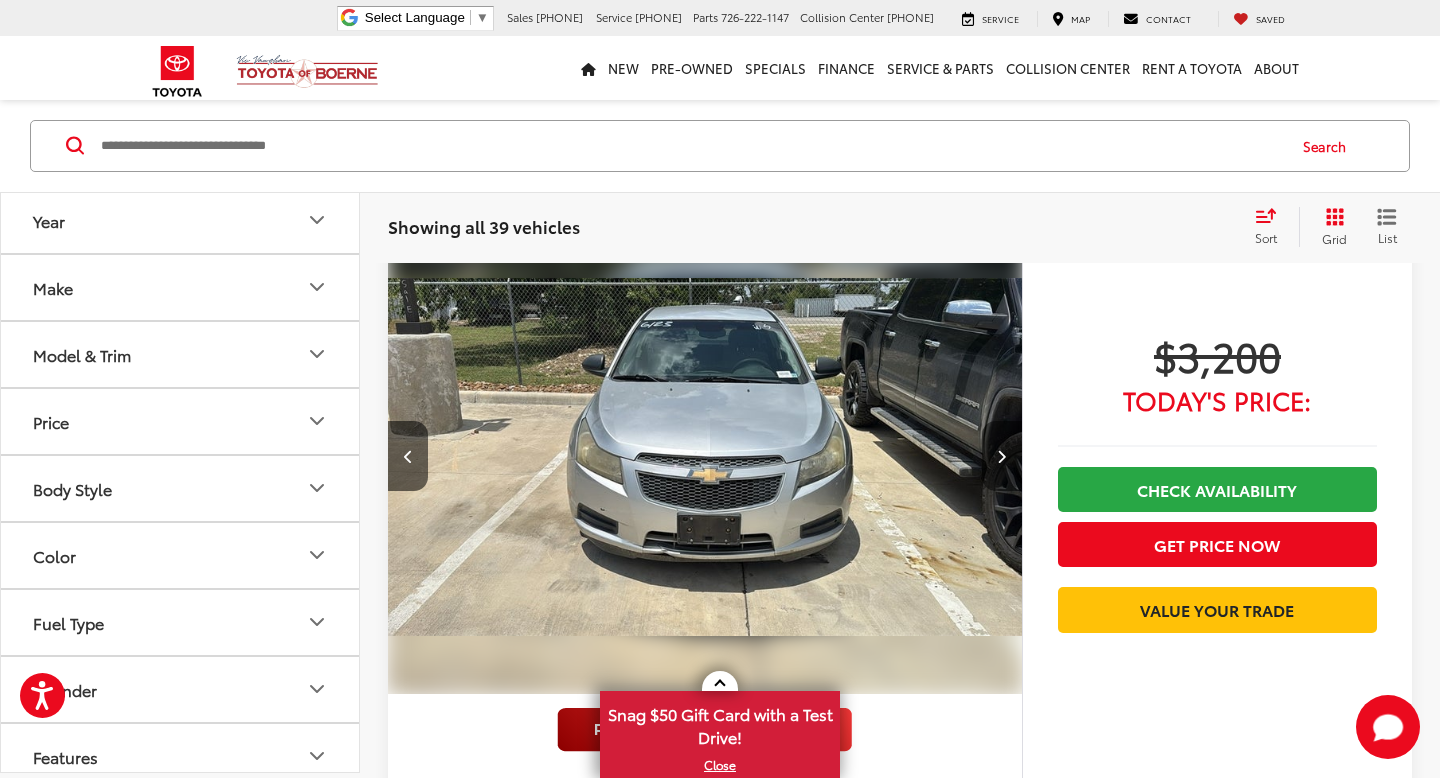 click at bounding box center (1001, 456) 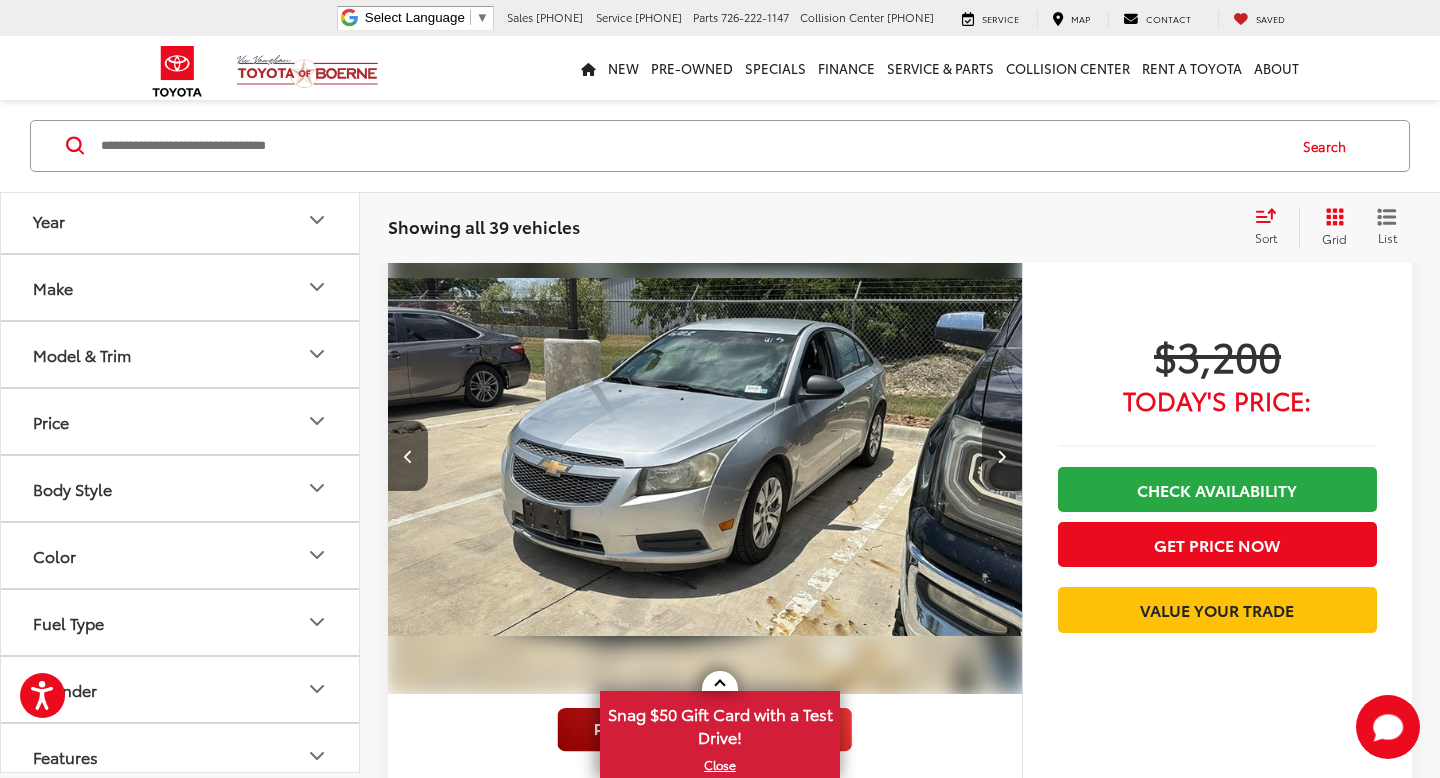 click at bounding box center [1001, 456] 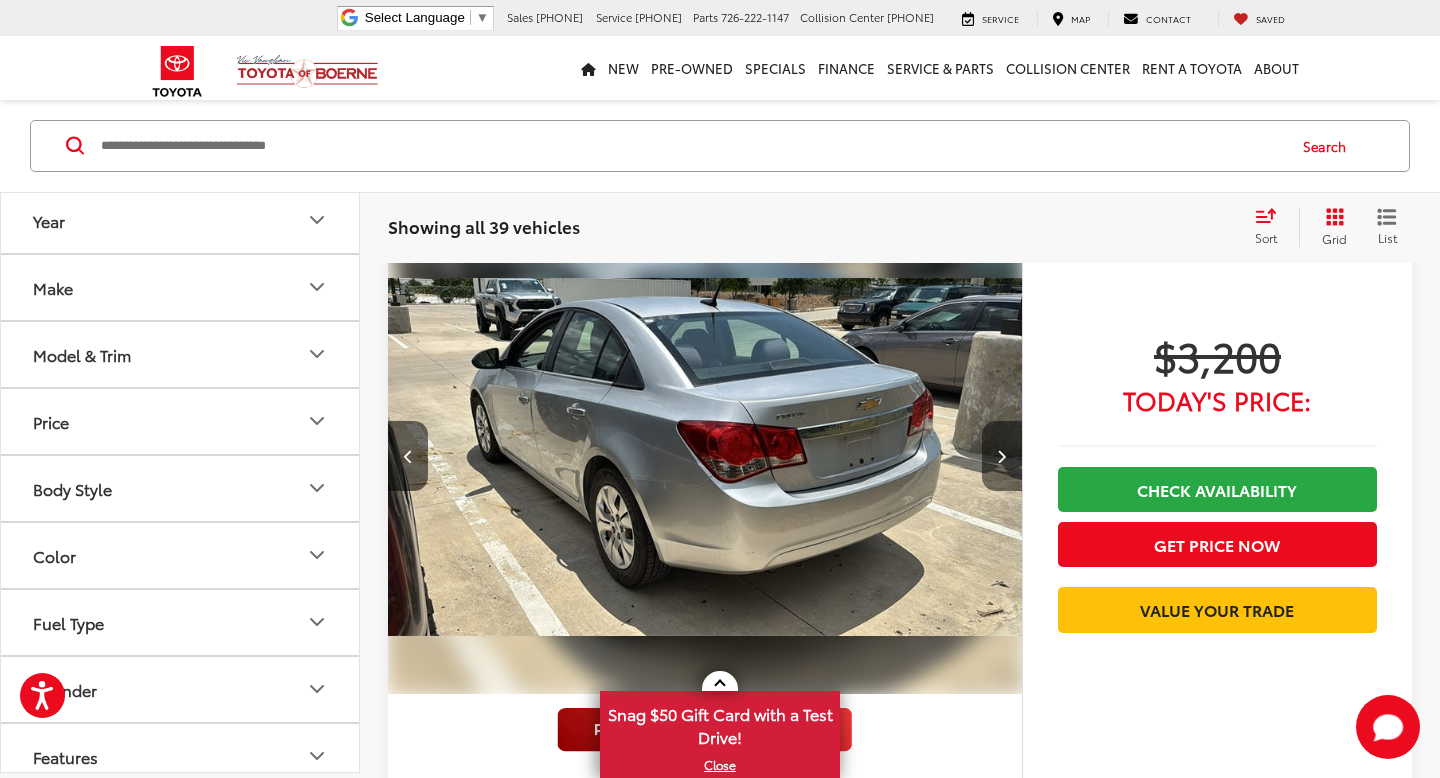 click at bounding box center (1001, 456) 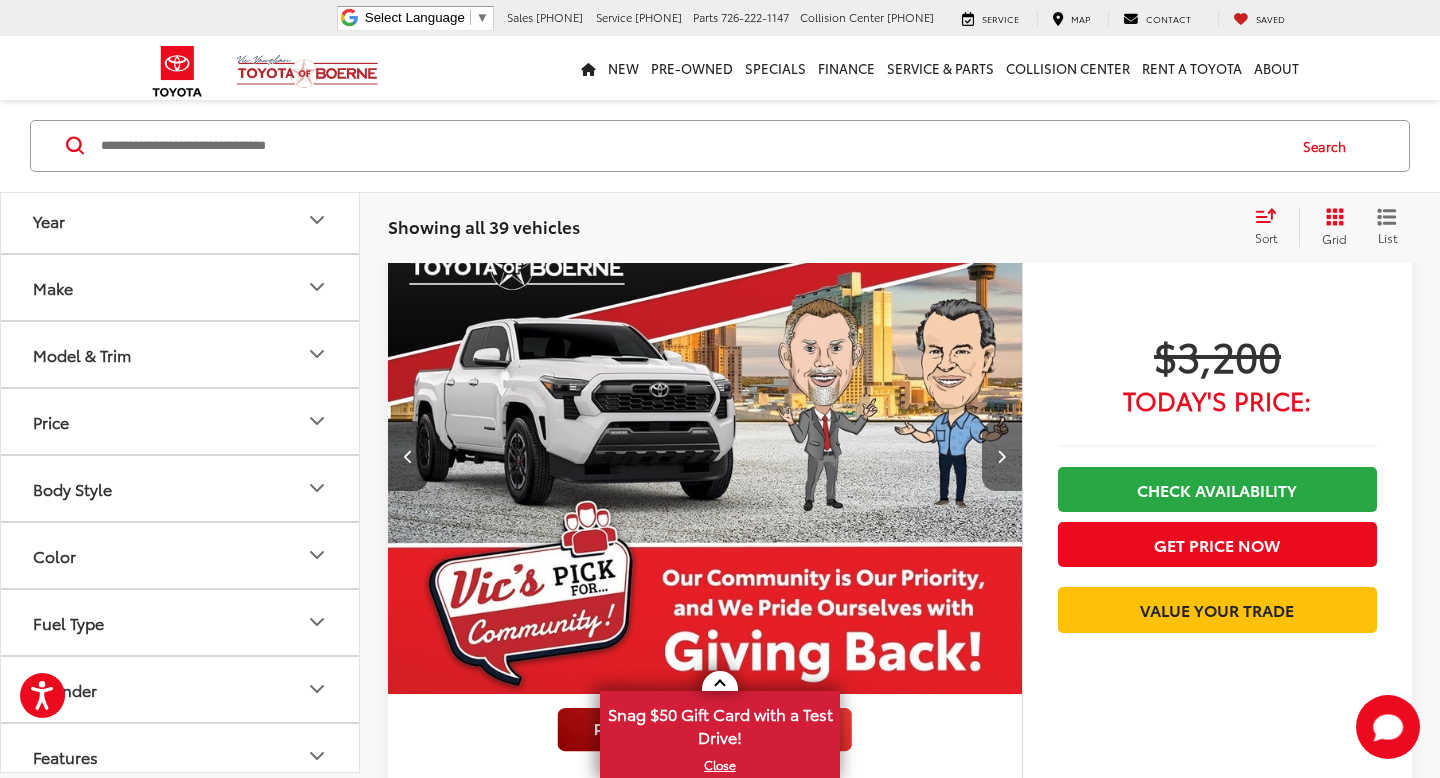 click at bounding box center (1001, 456) 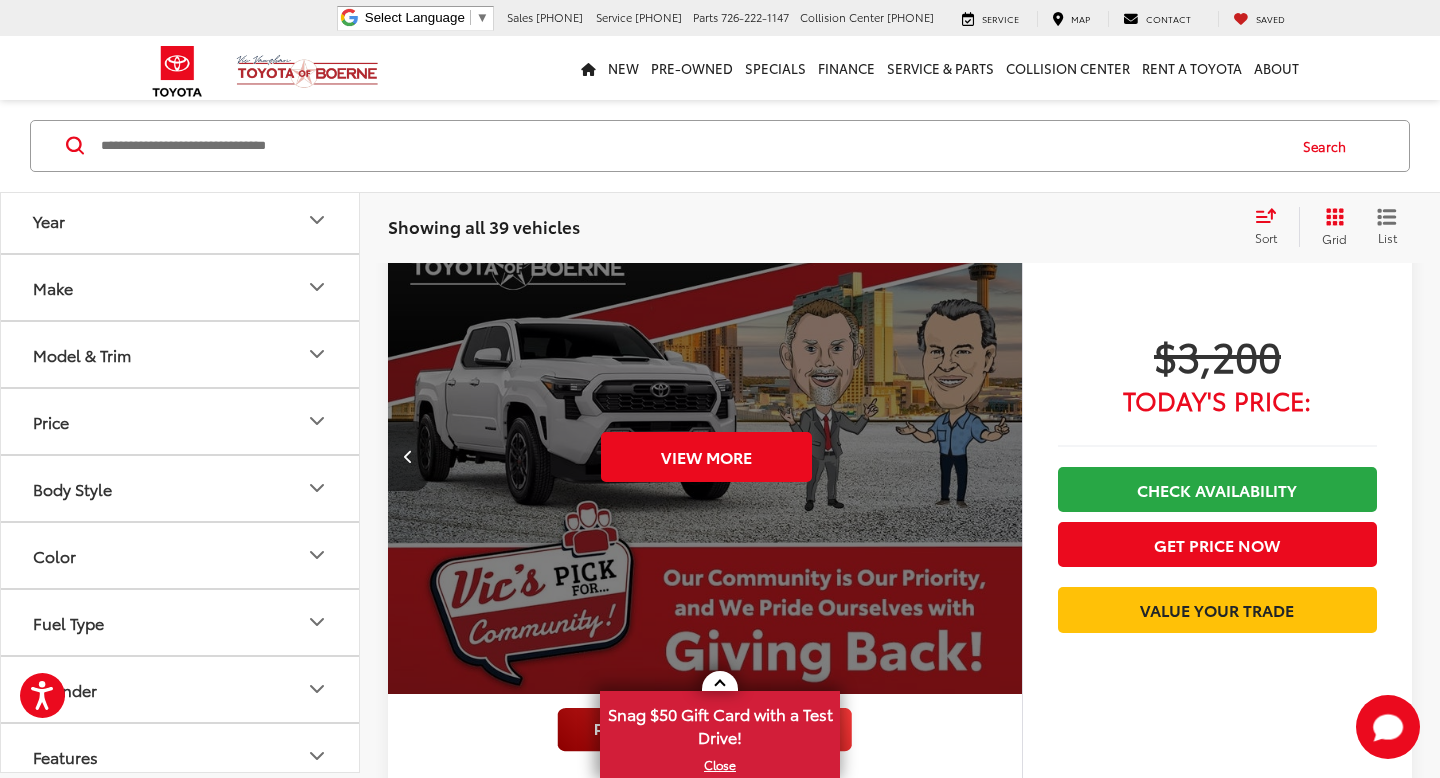 scroll, scrollTop: 0, scrollLeft: 3185, axis: horizontal 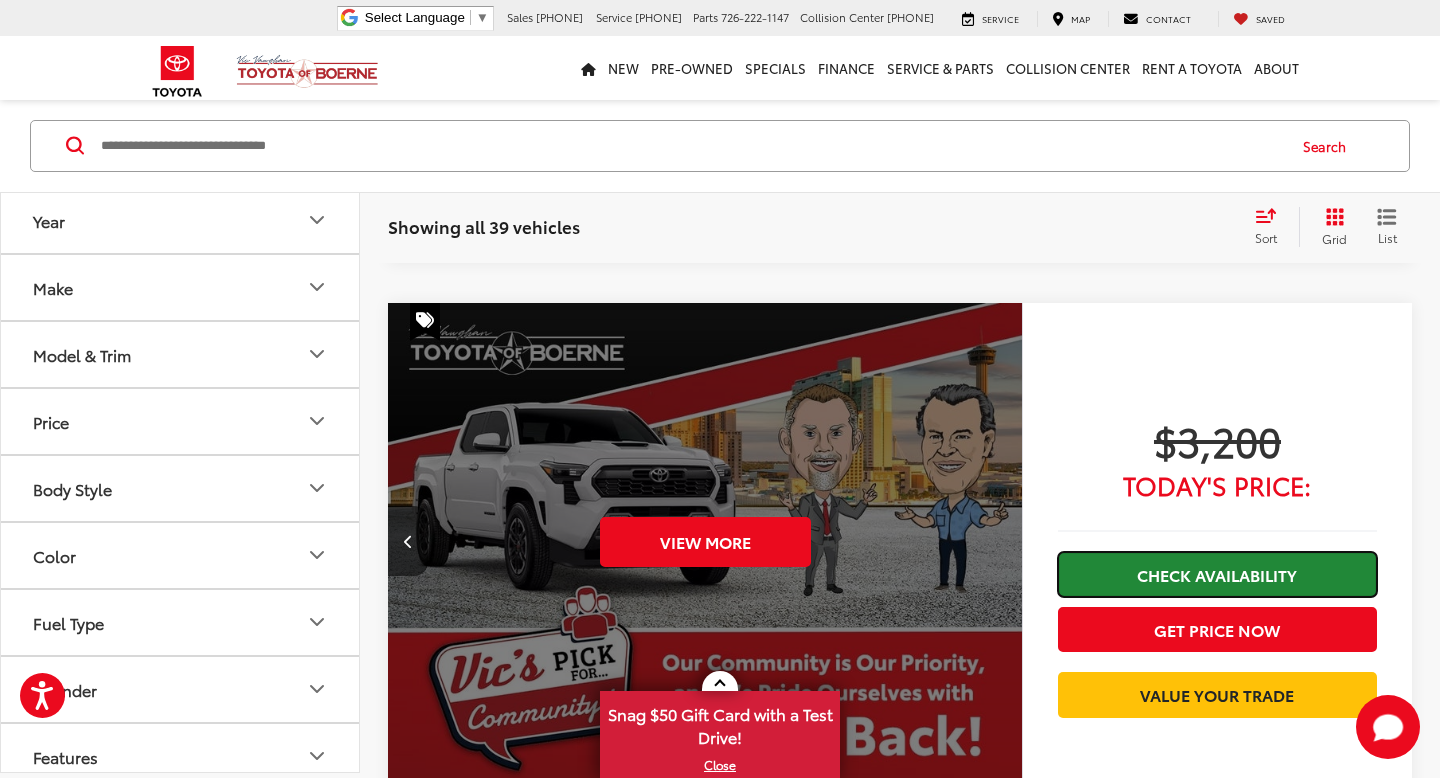 click on "Check Availability" at bounding box center (1217, 574) 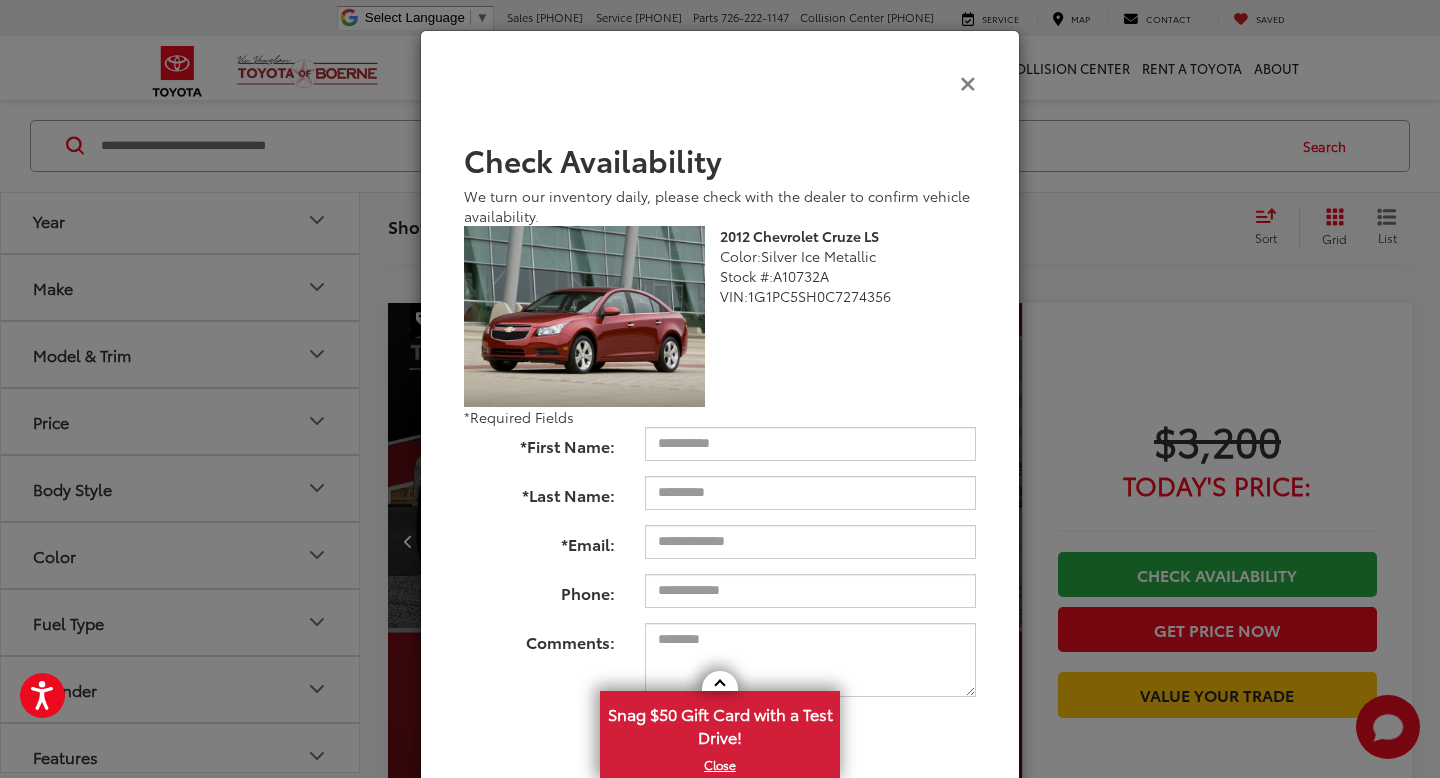 click at bounding box center (968, 82) 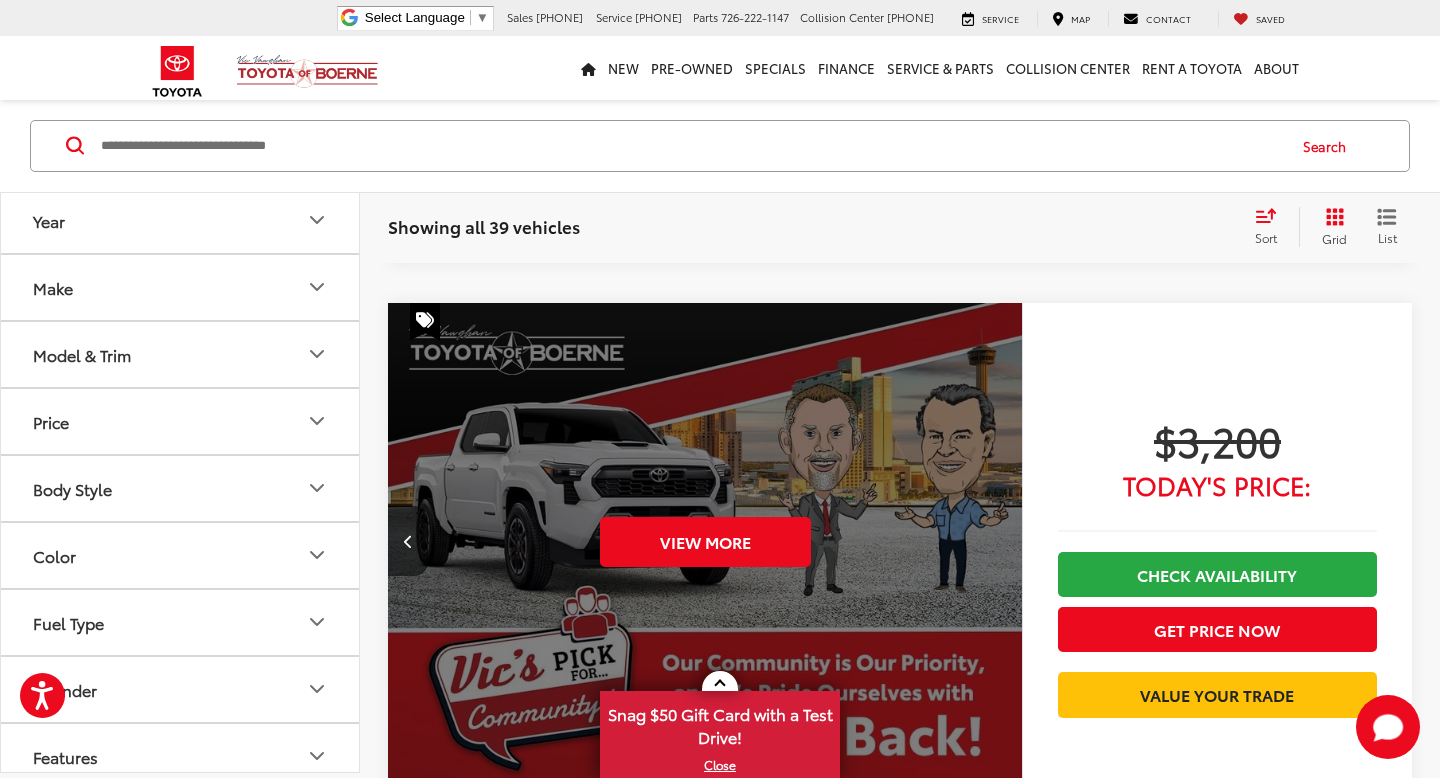 click on "$3,200" at bounding box center (1217, 440) 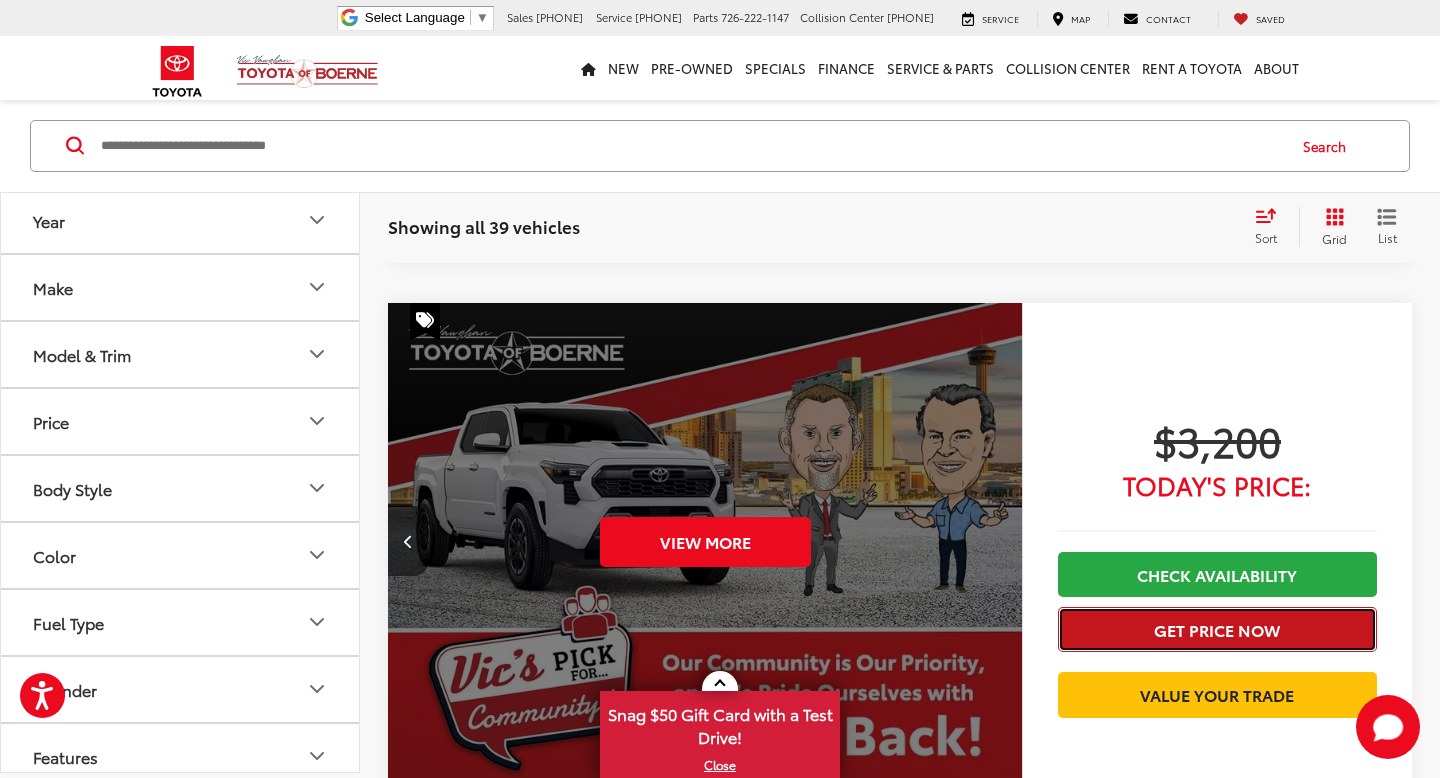 click on "Get Price Now" at bounding box center (1217, 629) 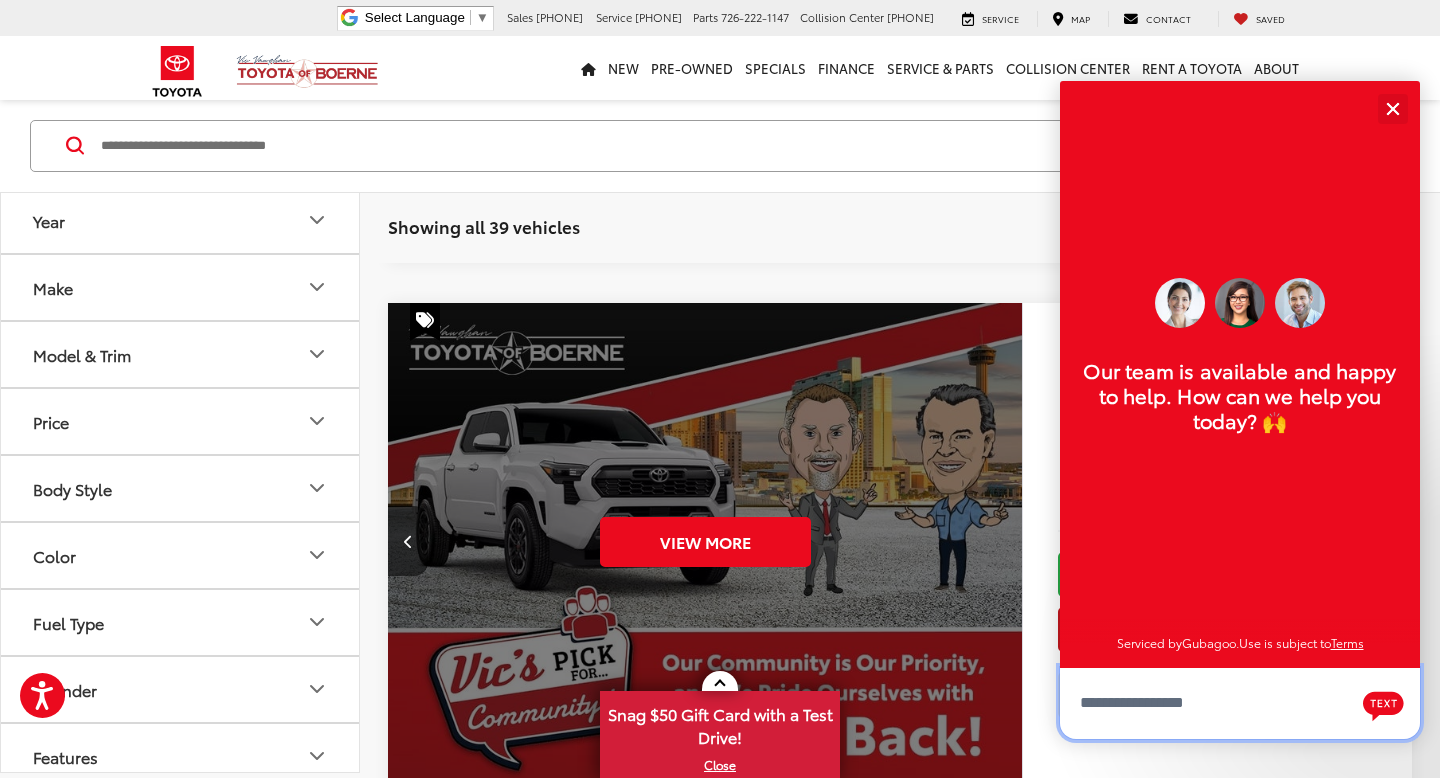 scroll, scrollTop: 24, scrollLeft: 0, axis: vertical 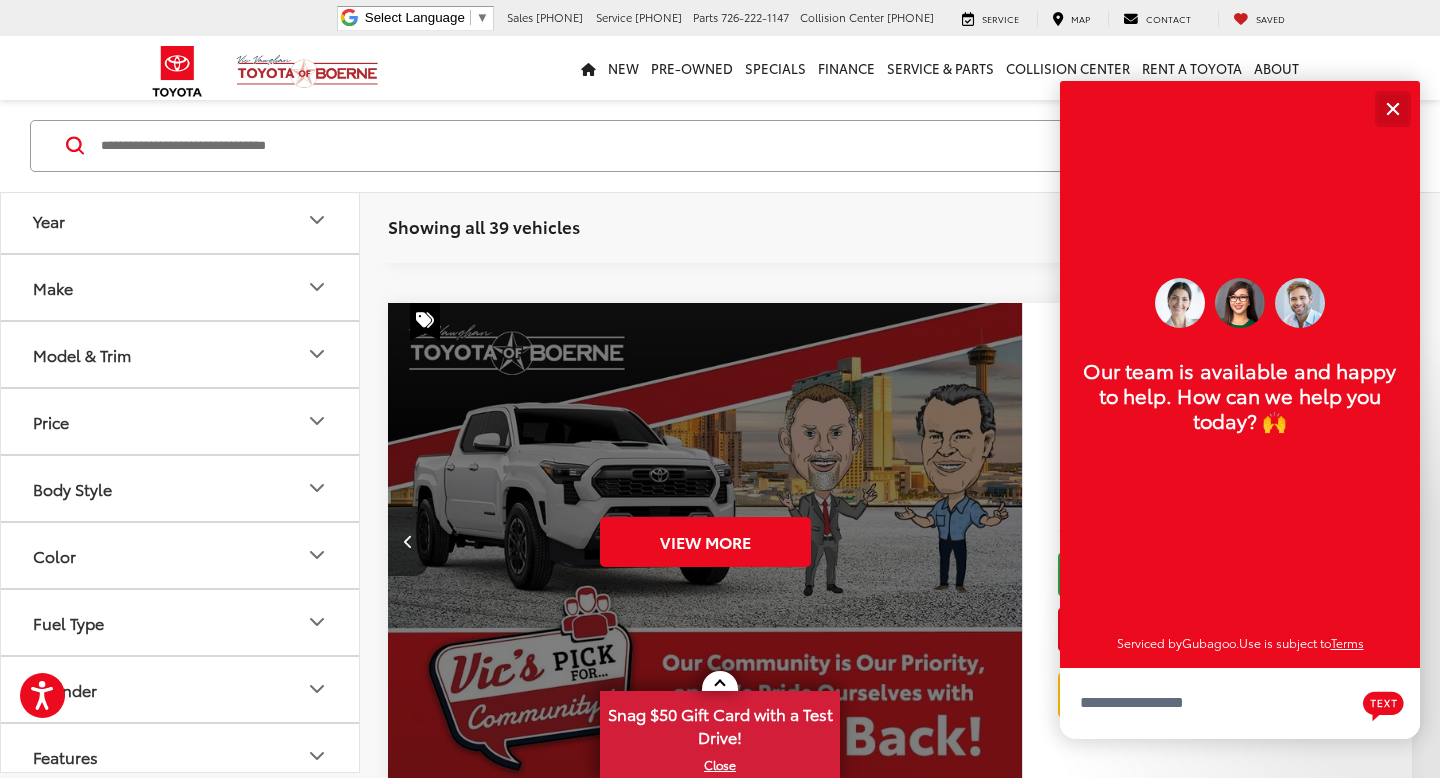 click at bounding box center [1392, 108] 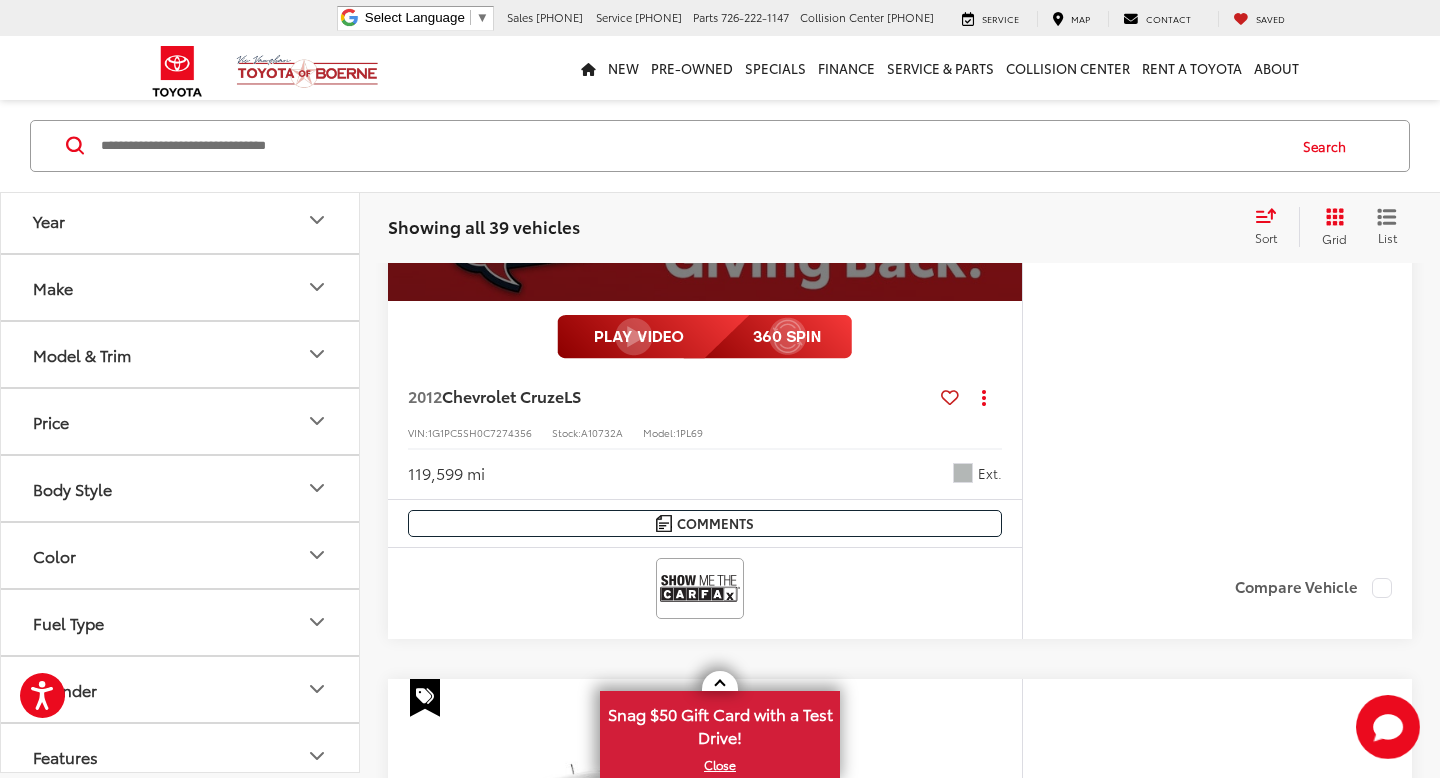 scroll, scrollTop: 3038, scrollLeft: 0, axis: vertical 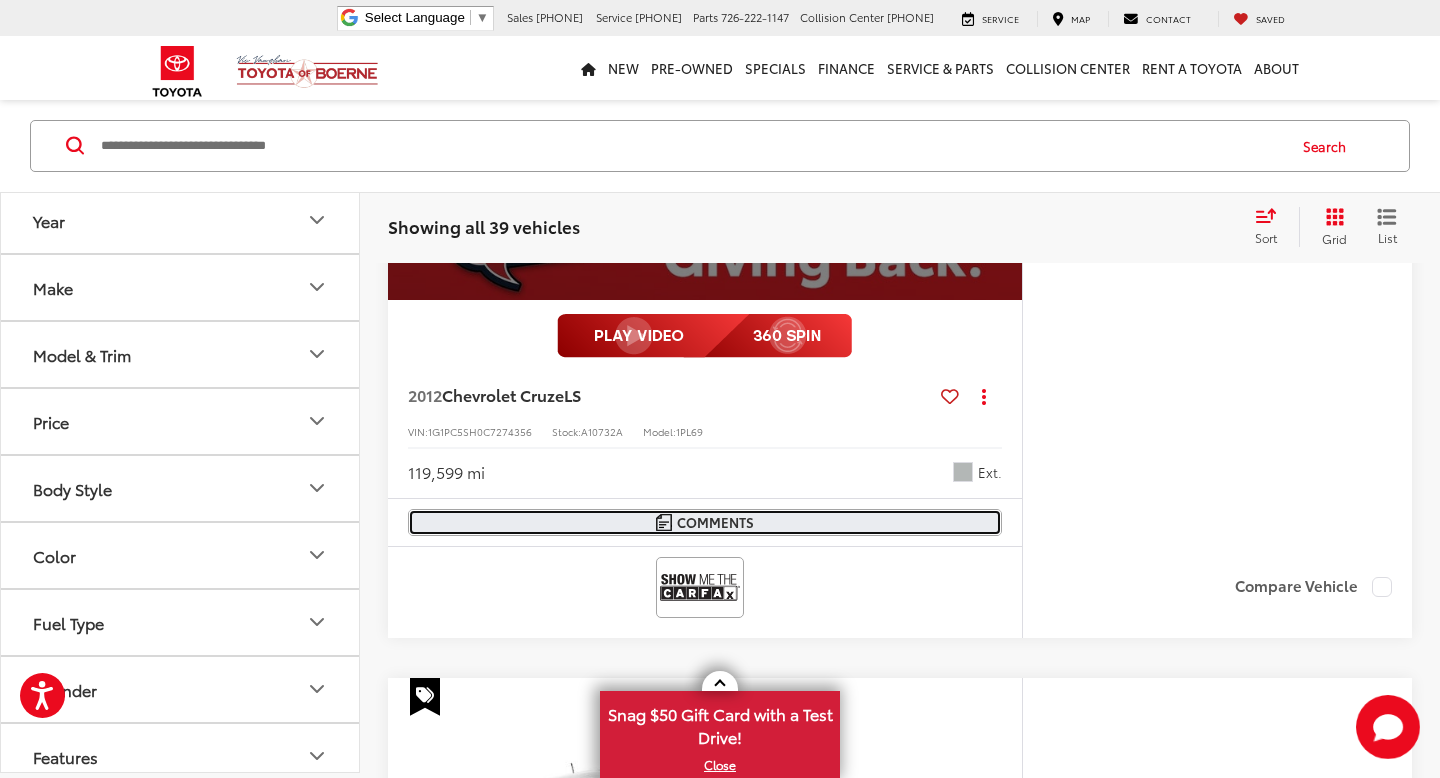 click on "Comments" at bounding box center [705, 522] 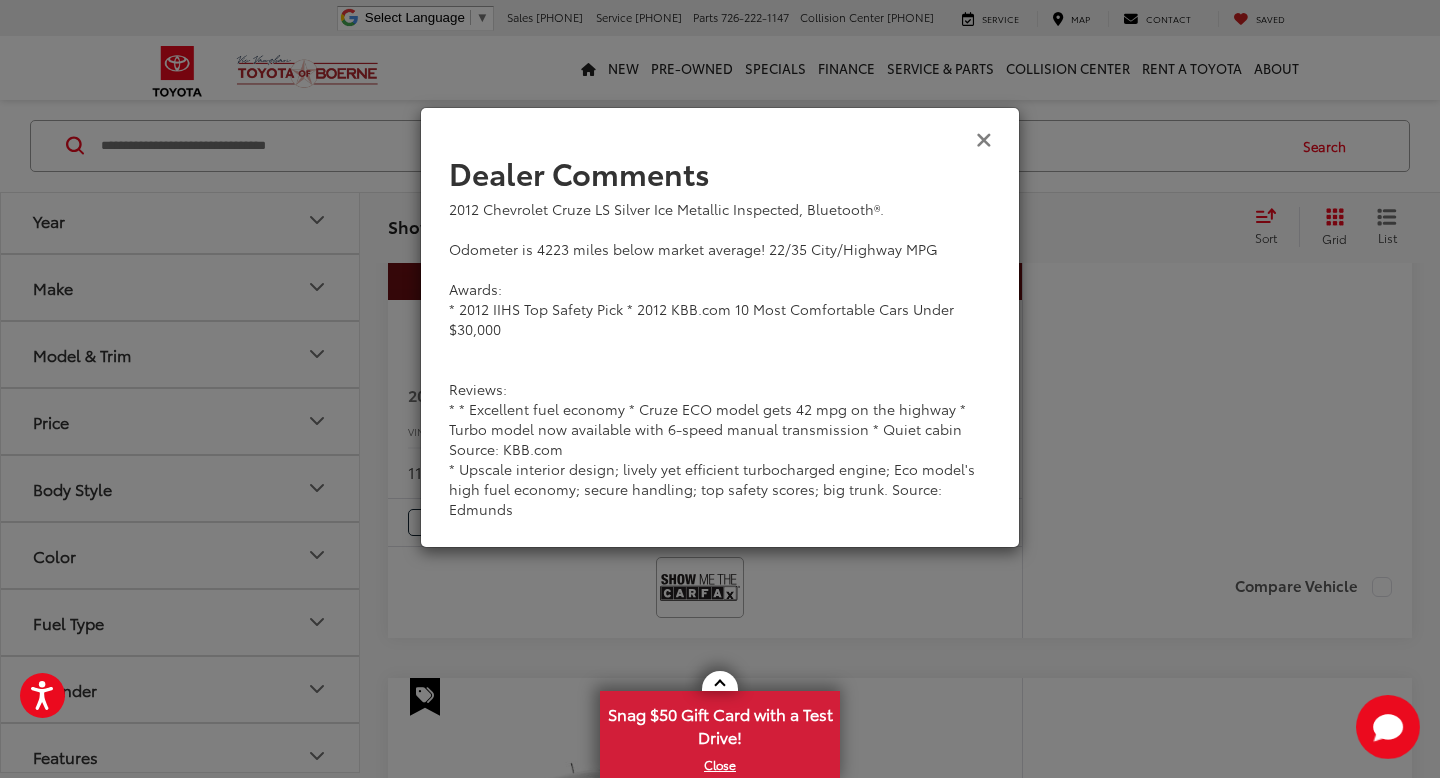 click at bounding box center (984, 138) 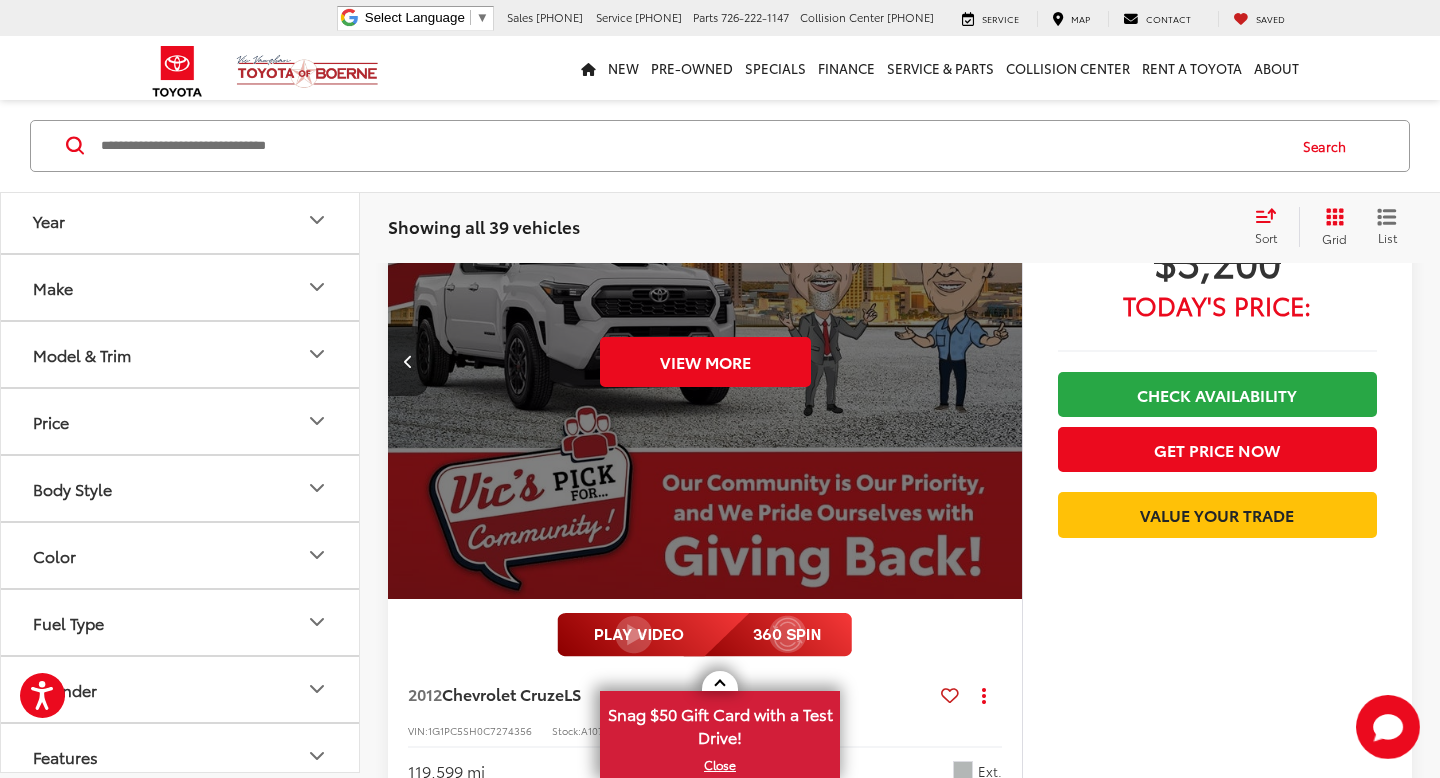 scroll, scrollTop: 2736, scrollLeft: 0, axis: vertical 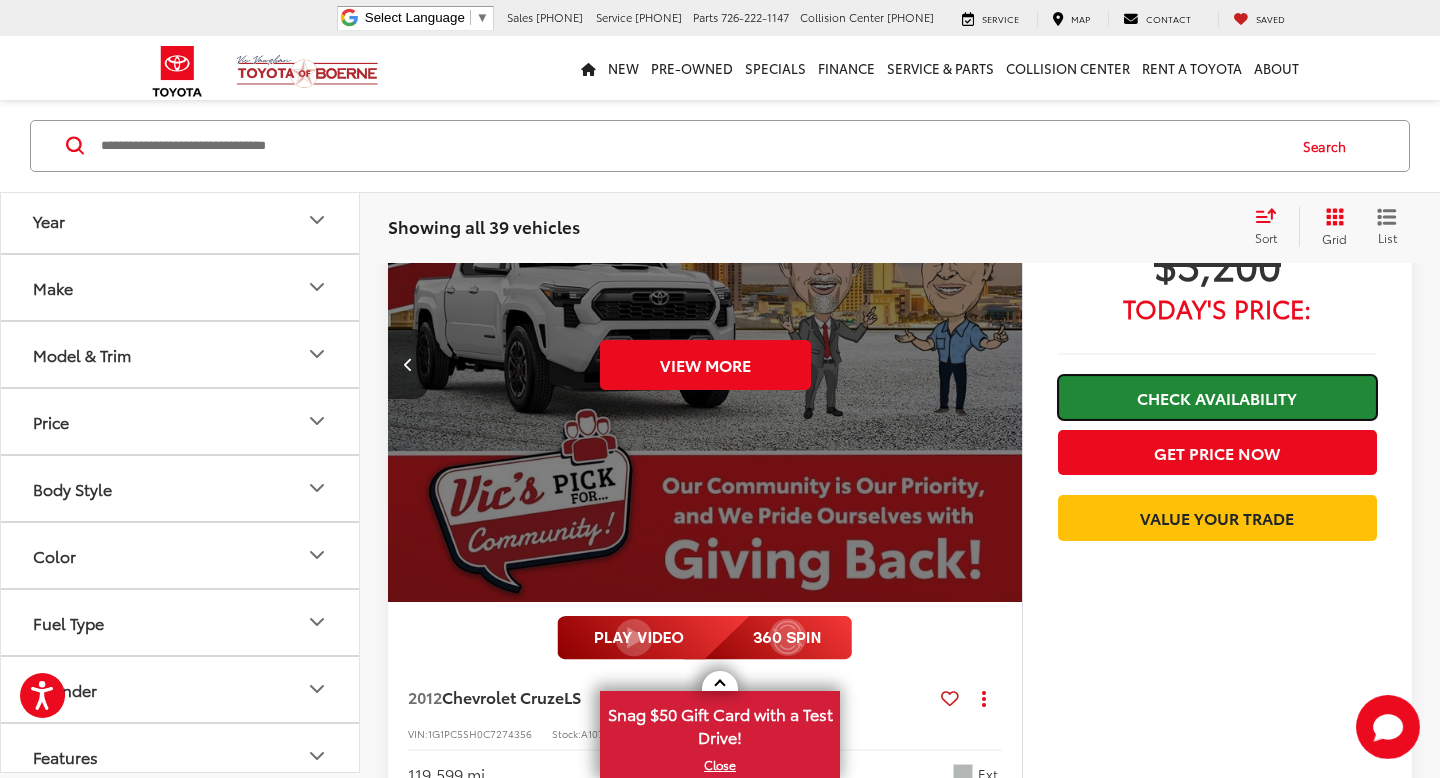 click on "Check Availability" at bounding box center [1217, 397] 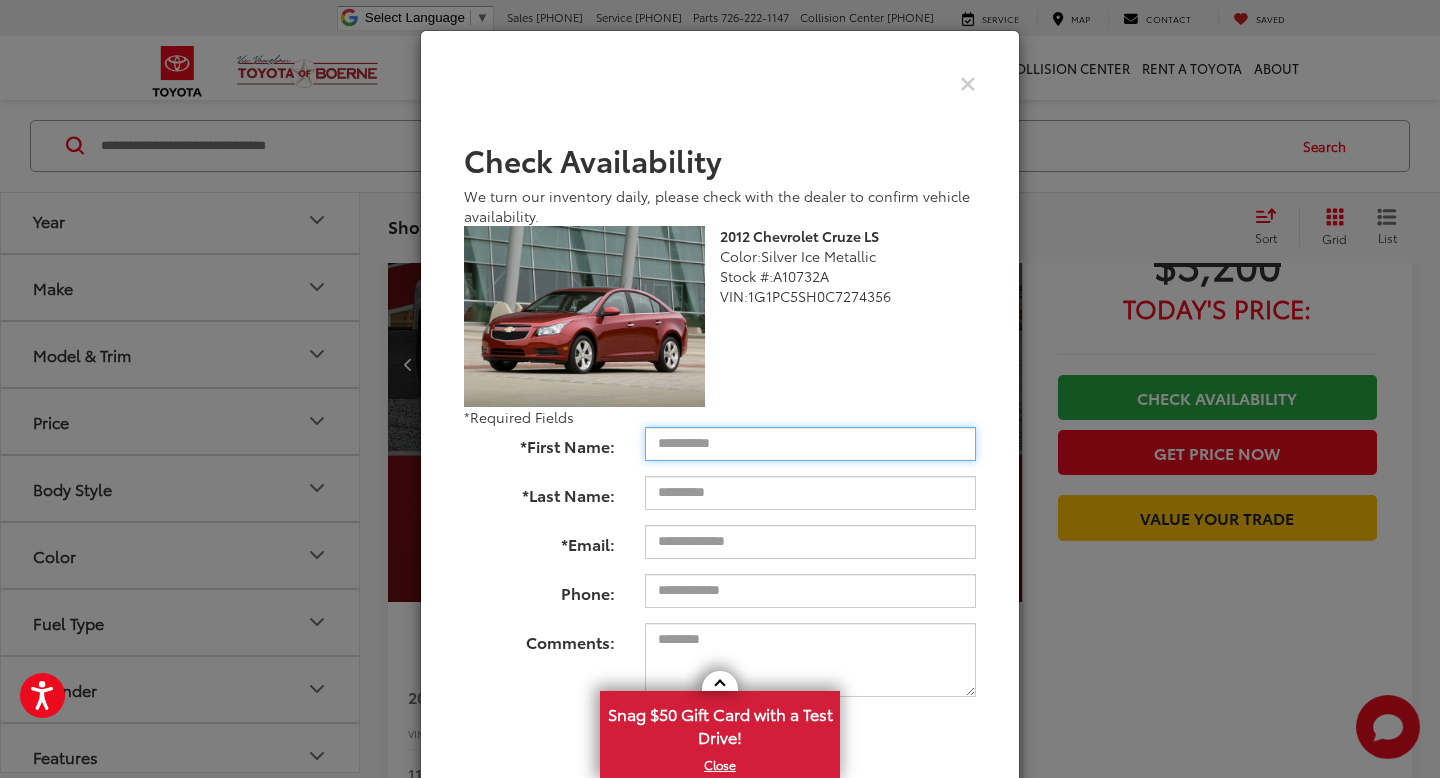 click on "*First Name:" at bounding box center [810, 444] 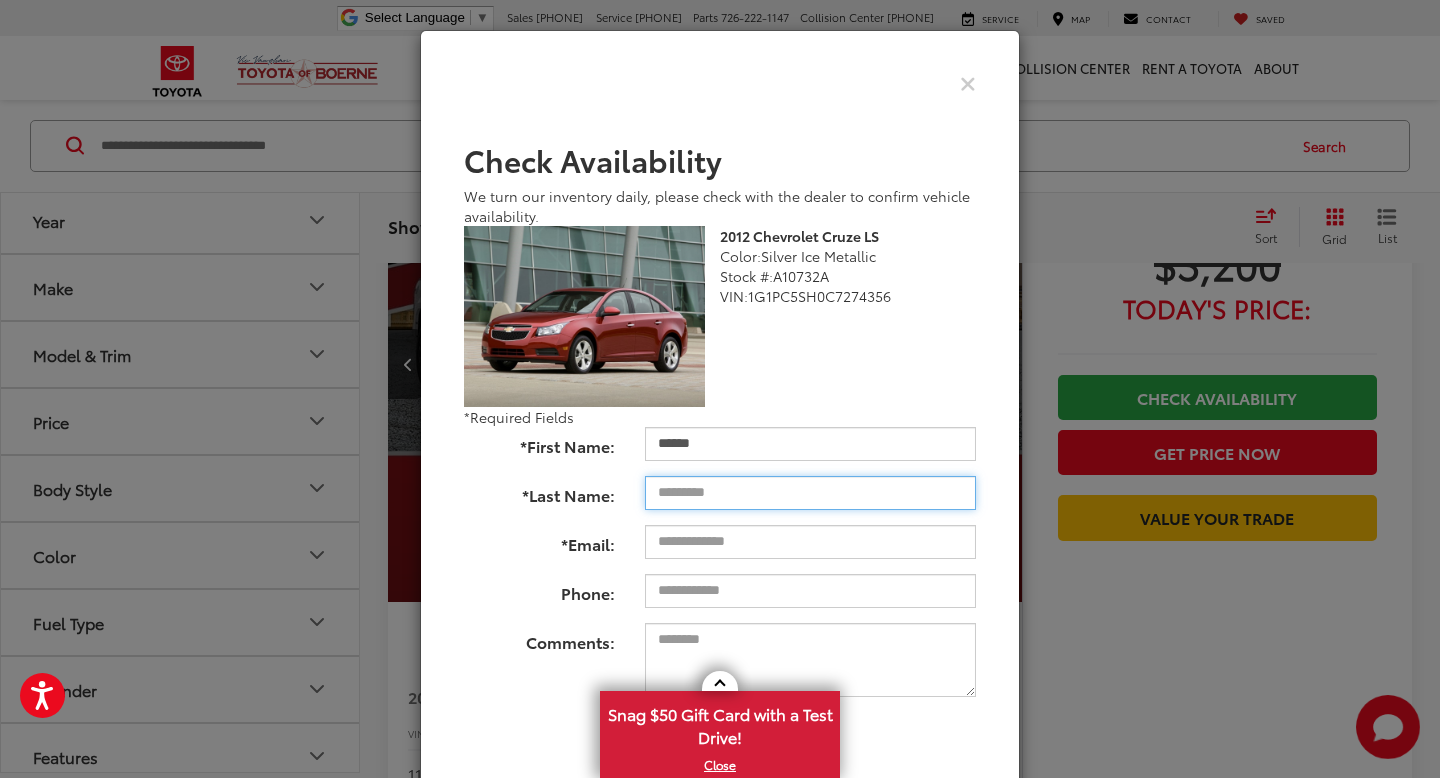 type on "********" 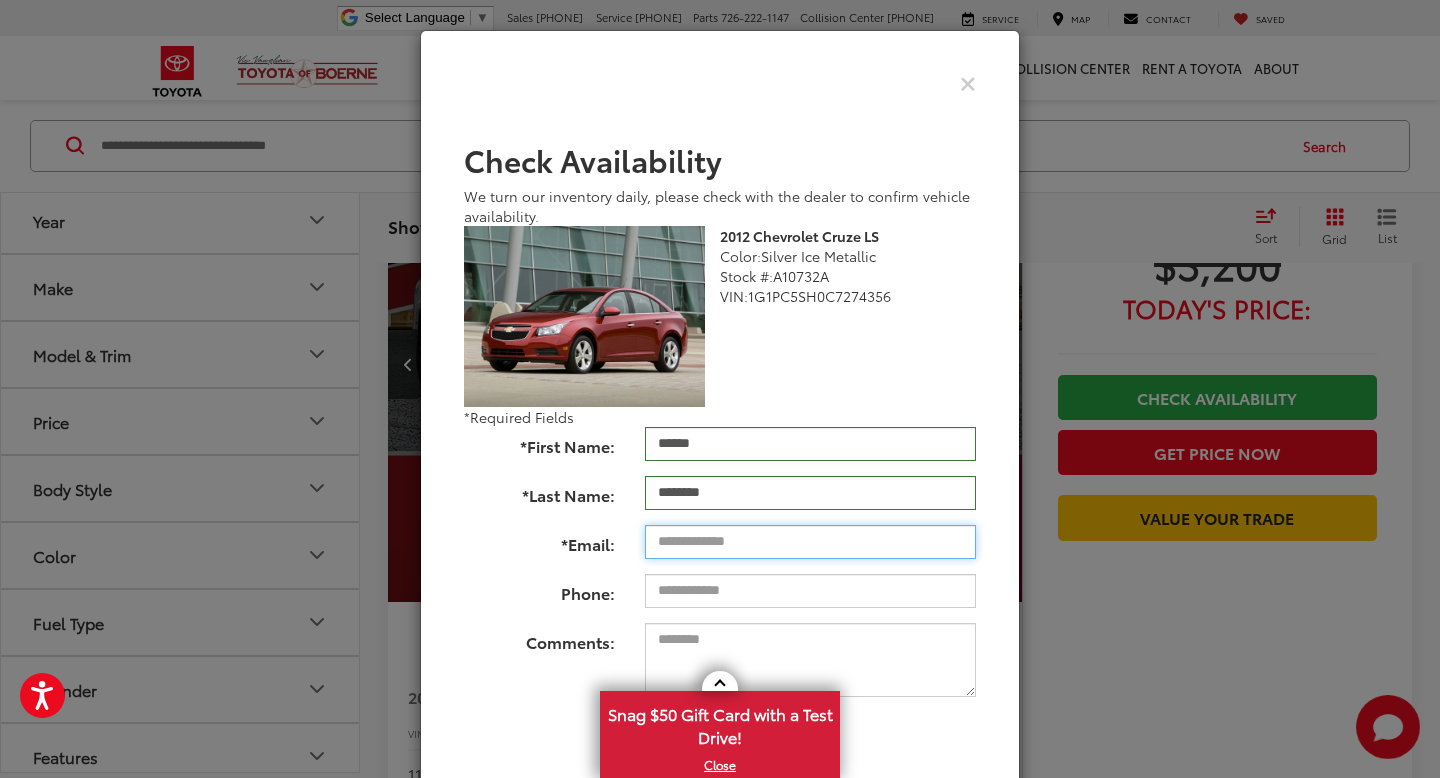 click on "*Email:" at bounding box center [810, 542] 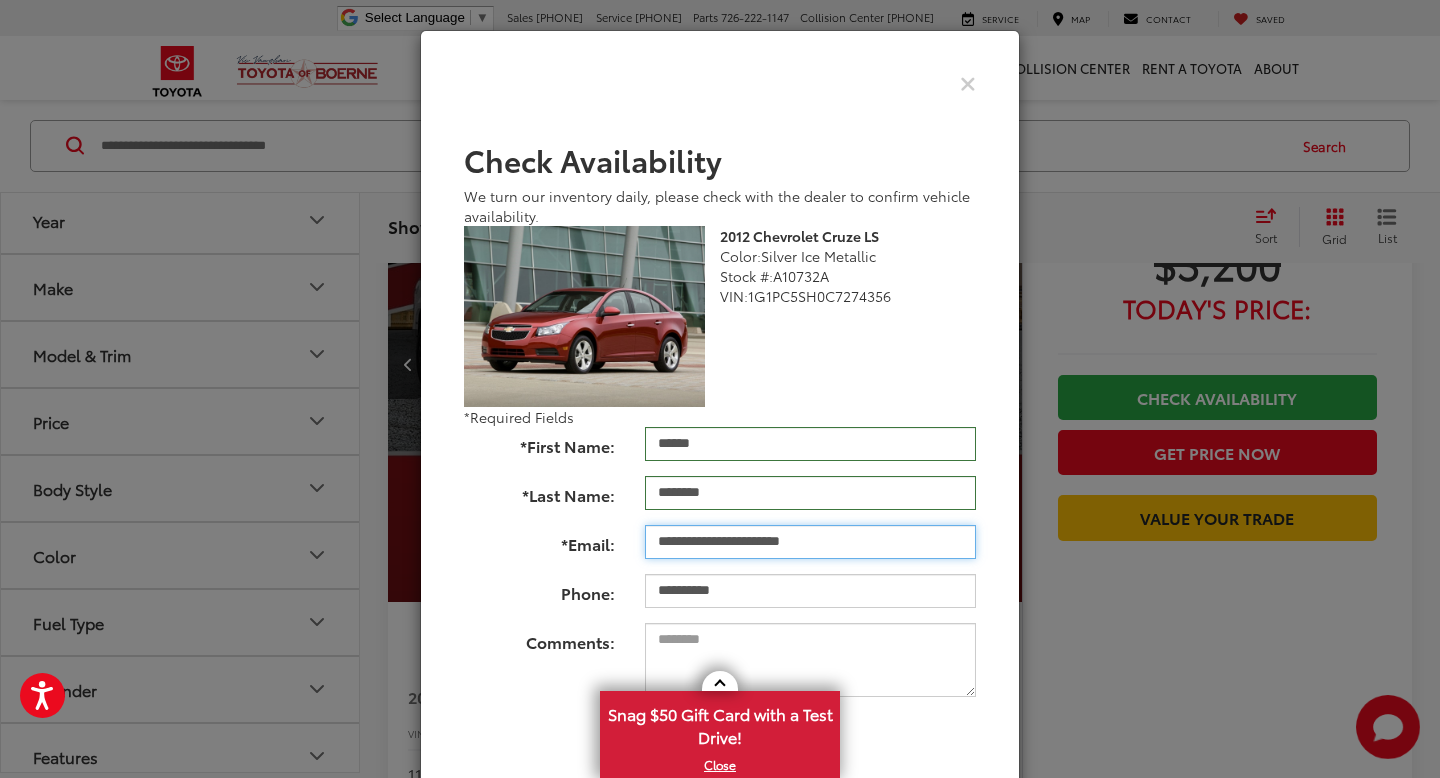 type on "**********" 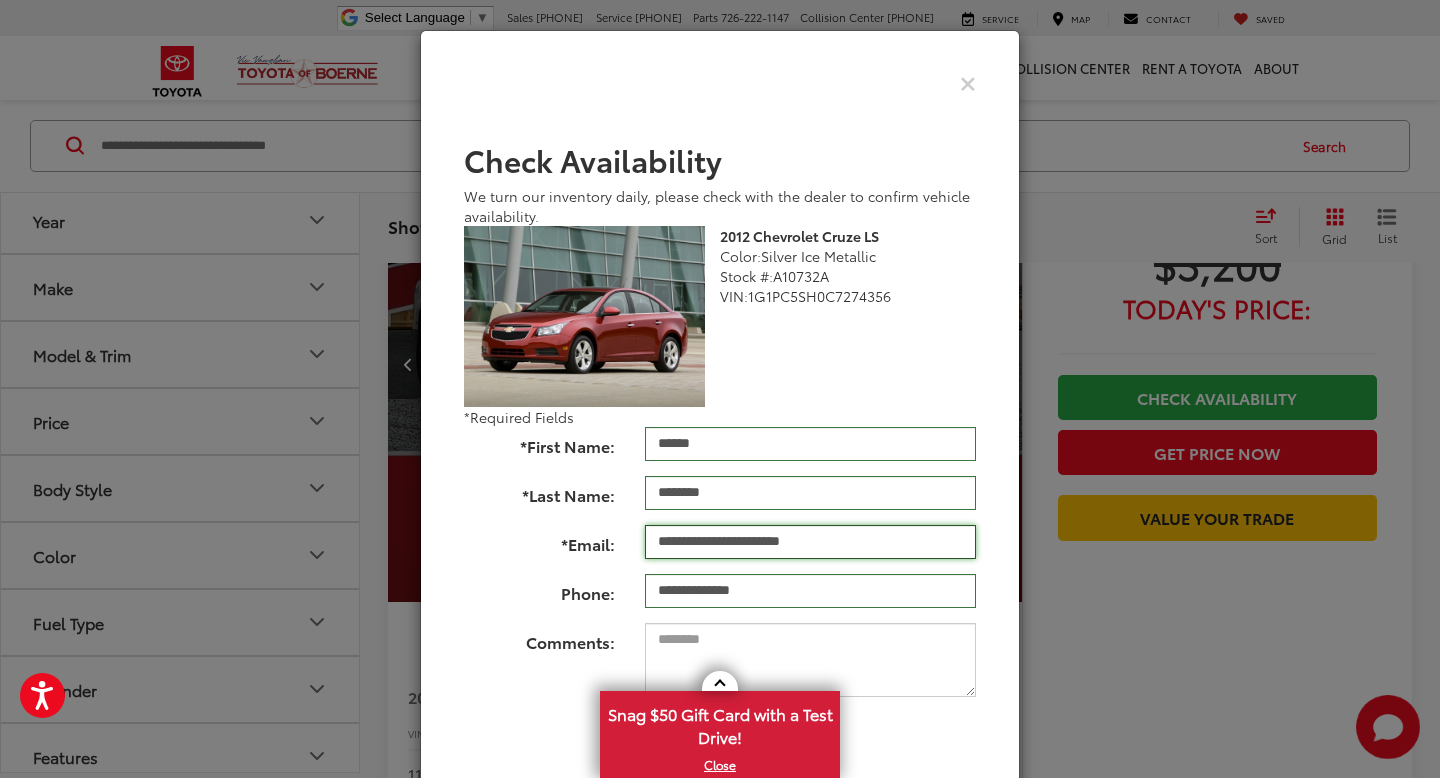 scroll, scrollTop: 30, scrollLeft: 0, axis: vertical 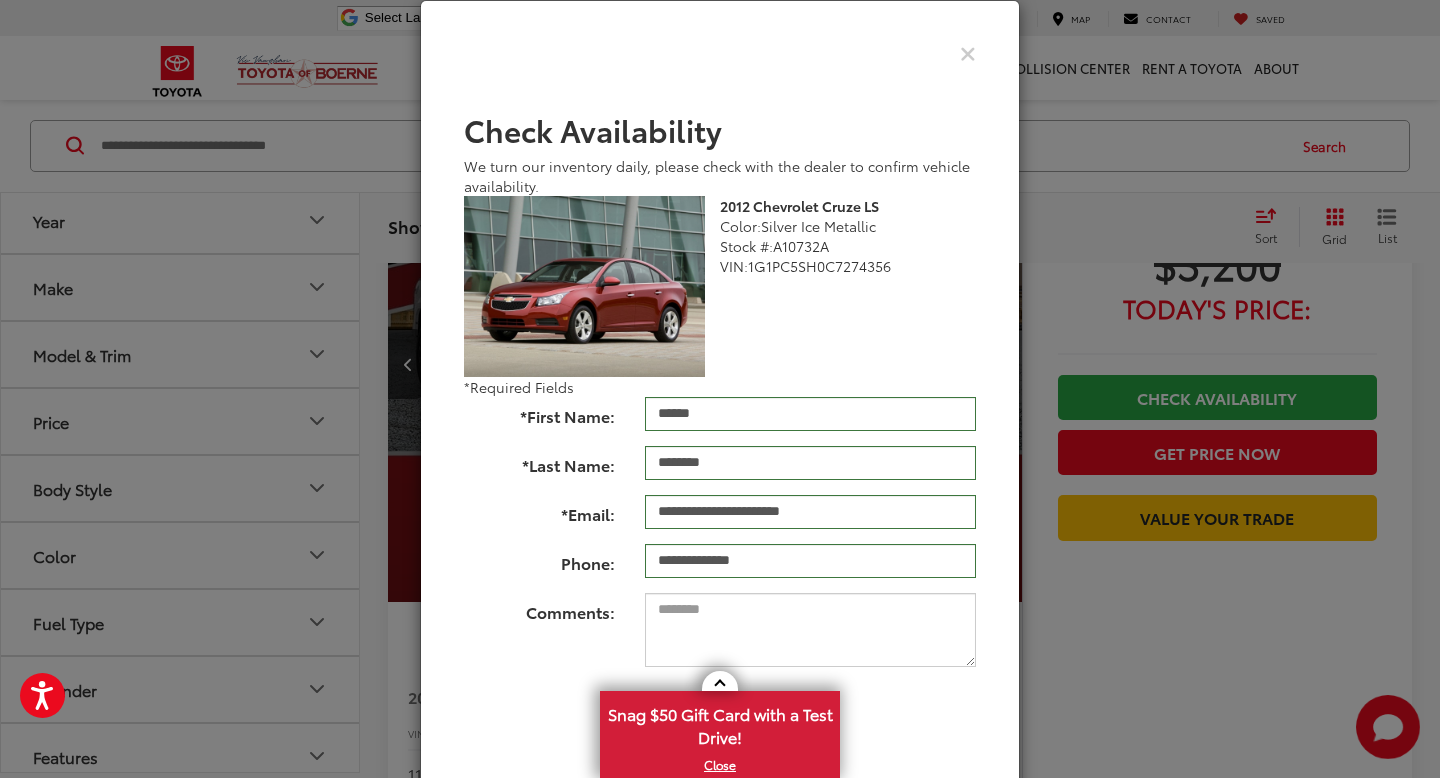 click on "Check Availability" at bounding box center (728, 716) 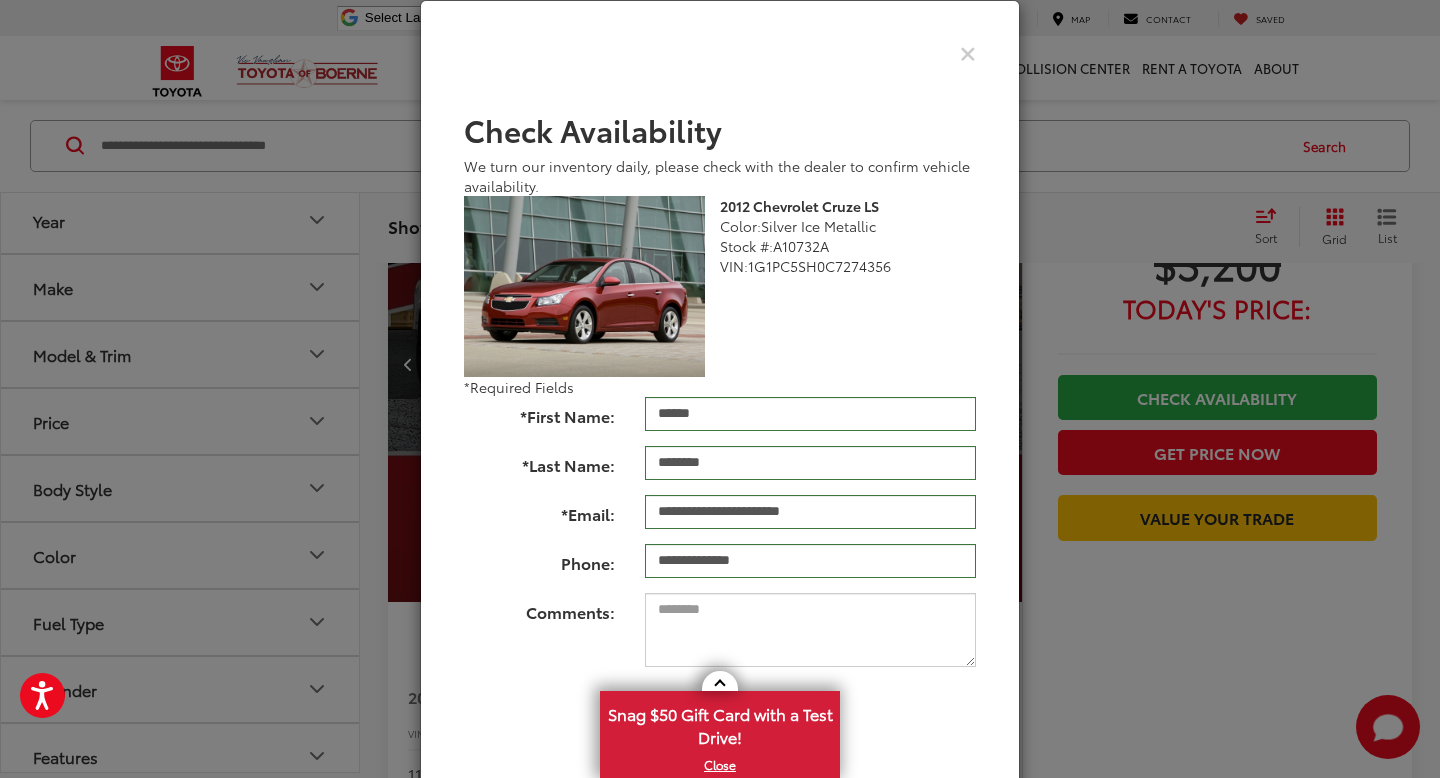 scroll, scrollTop: 0, scrollLeft: 0, axis: both 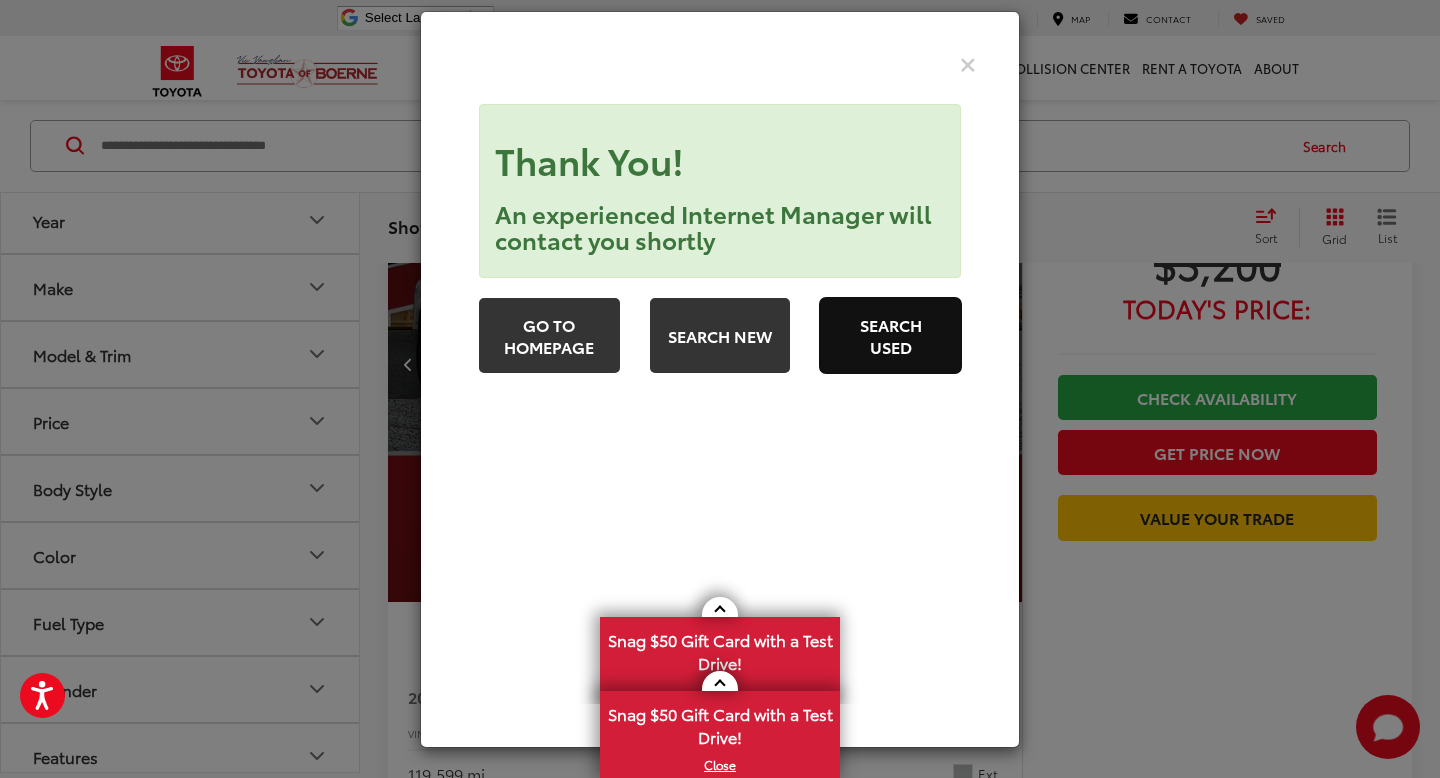 click on "Search Used" at bounding box center [890, 335] 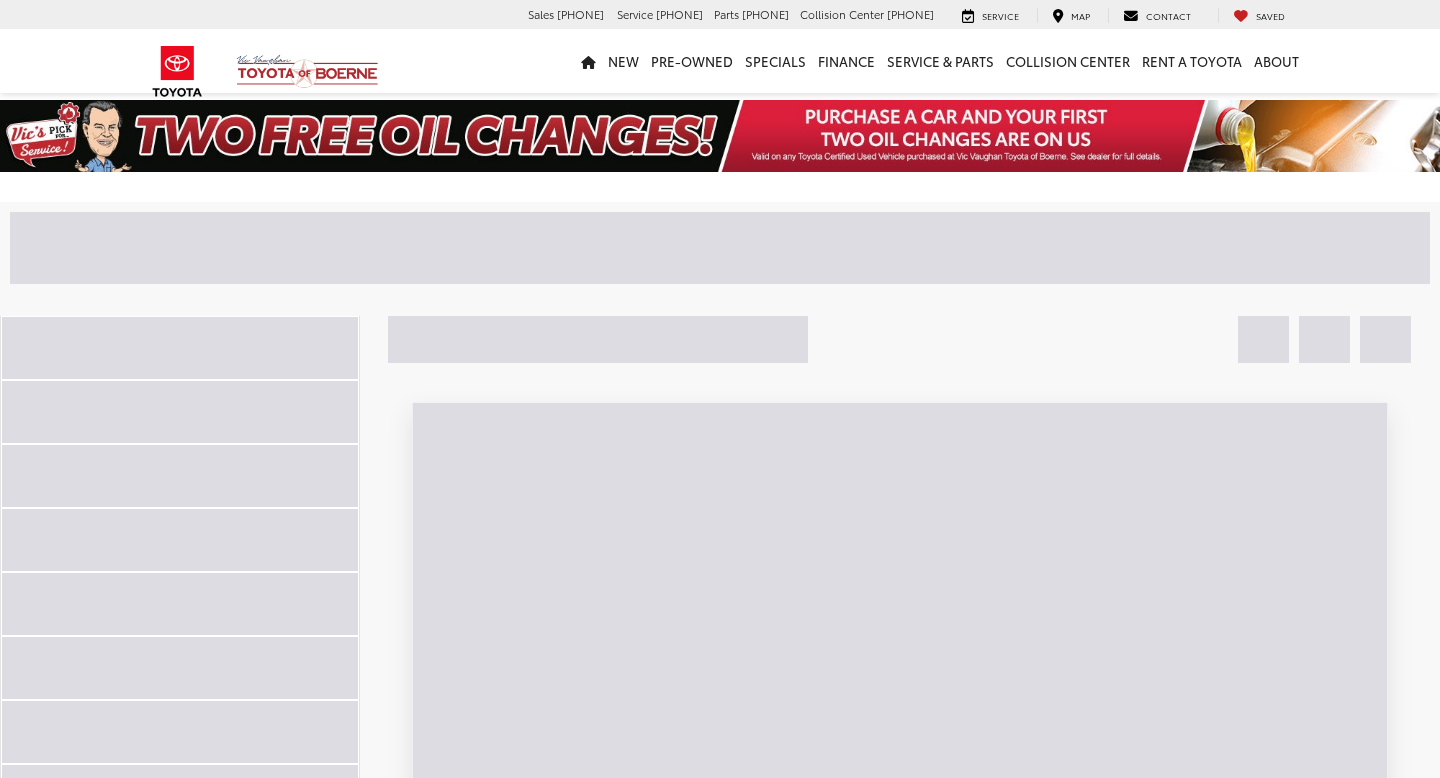 scroll, scrollTop: 0, scrollLeft: 0, axis: both 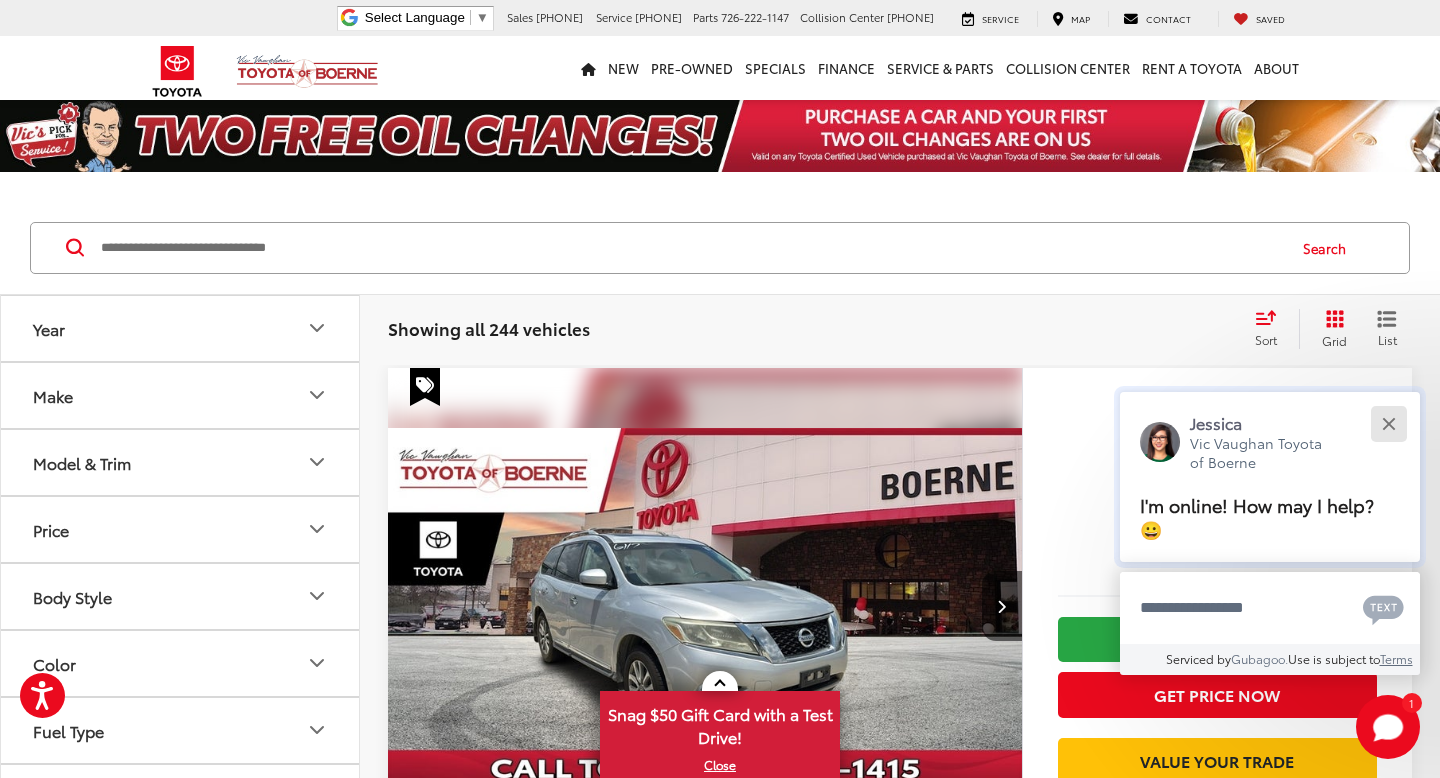 click at bounding box center [1388, 423] 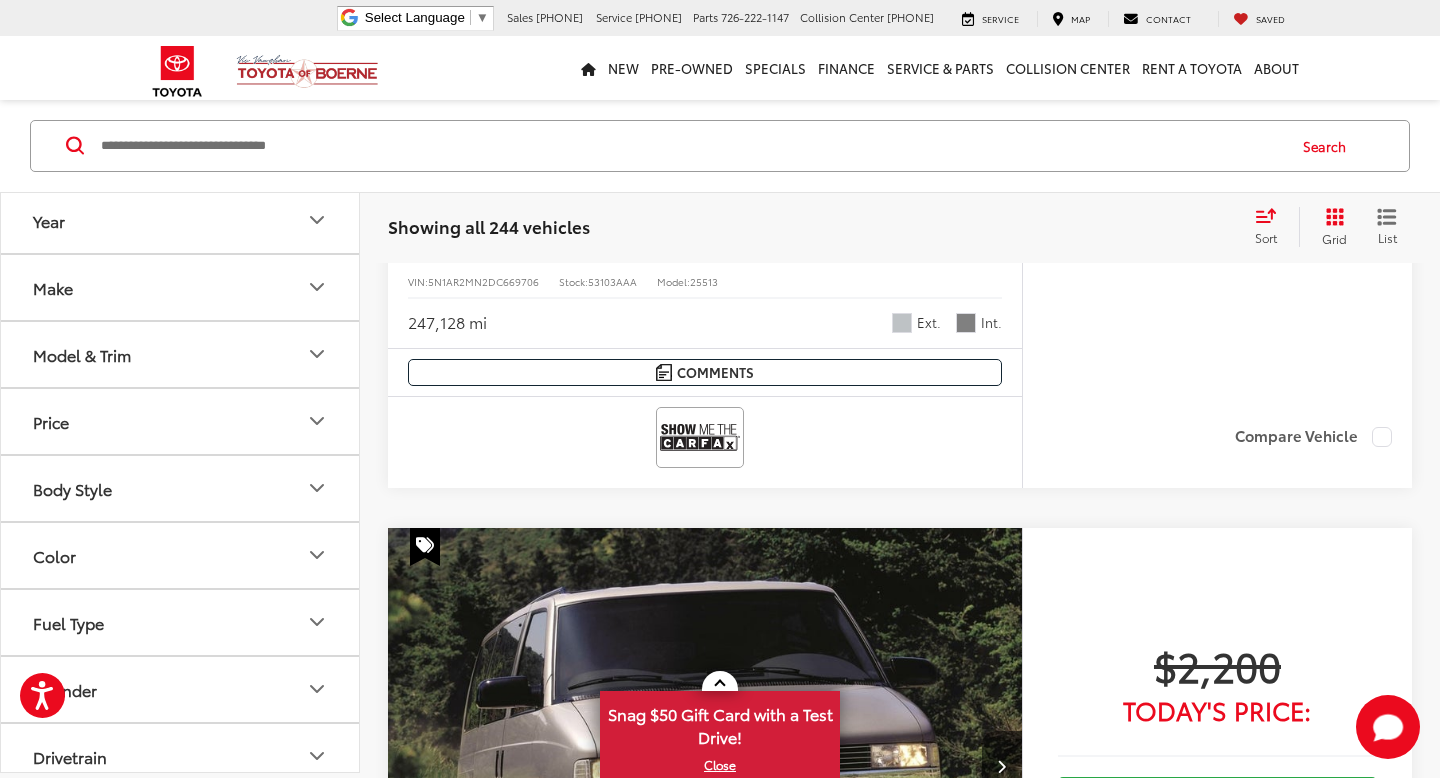 scroll, scrollTop: 681, scrollLeft: 0, axis: vertical 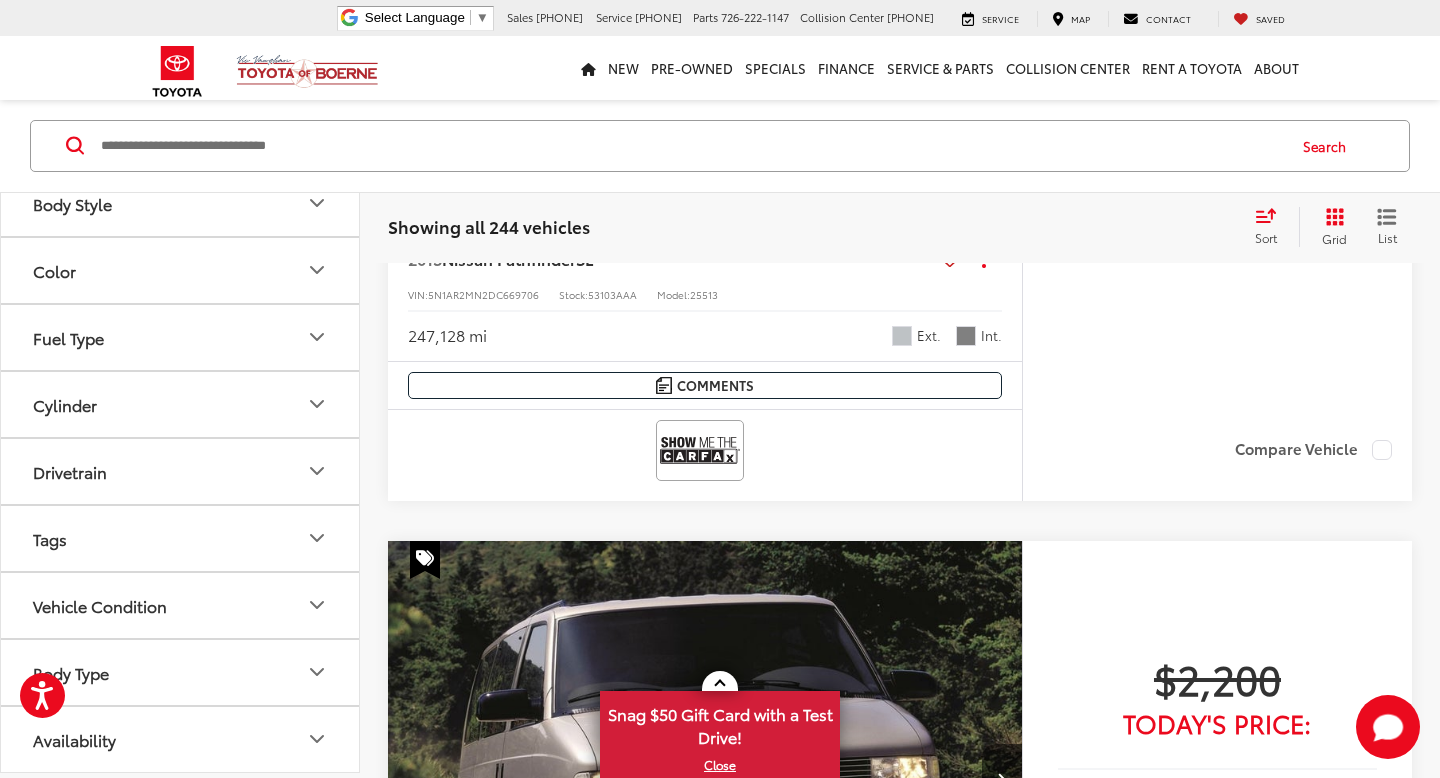 click 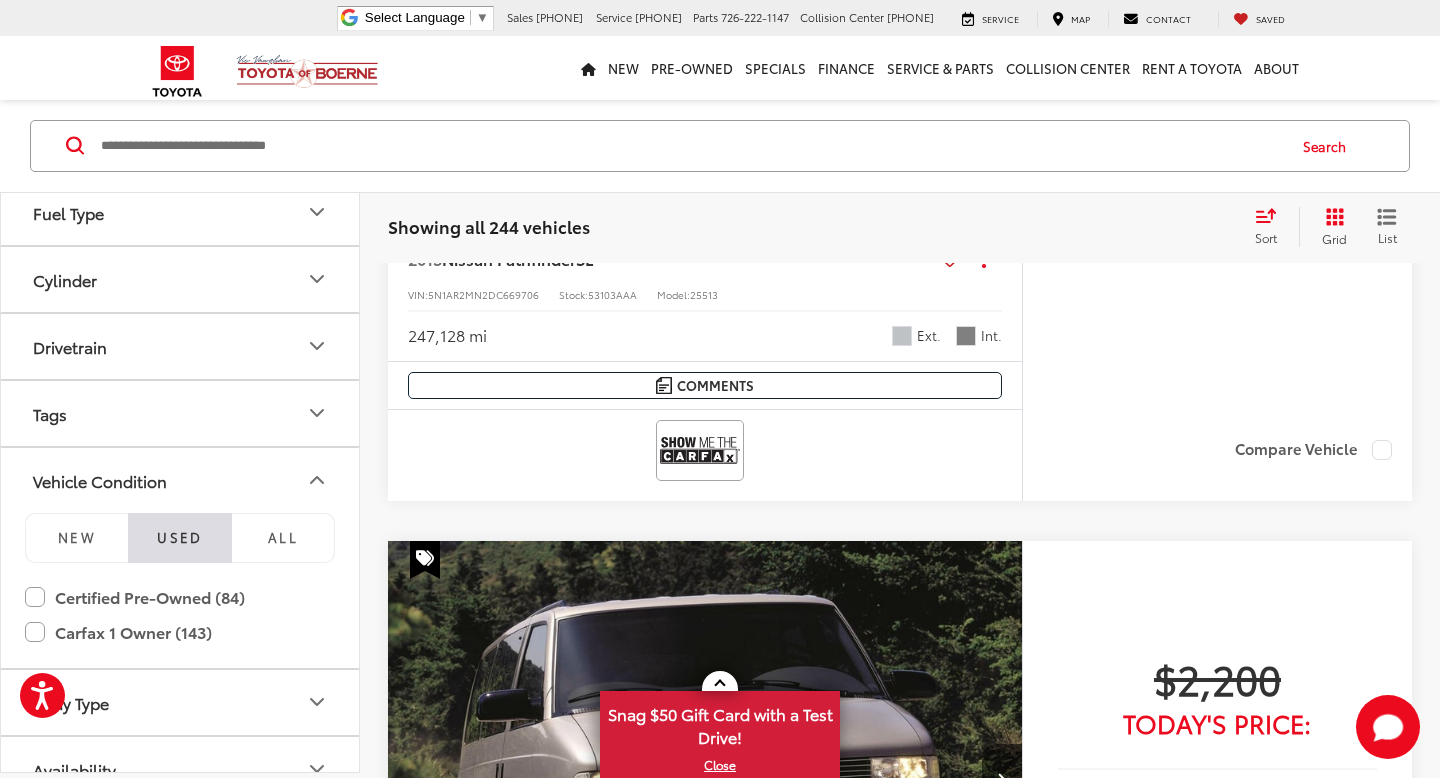 scroll, scrollTop: 440, scrollLeft: 0, axis: vertical 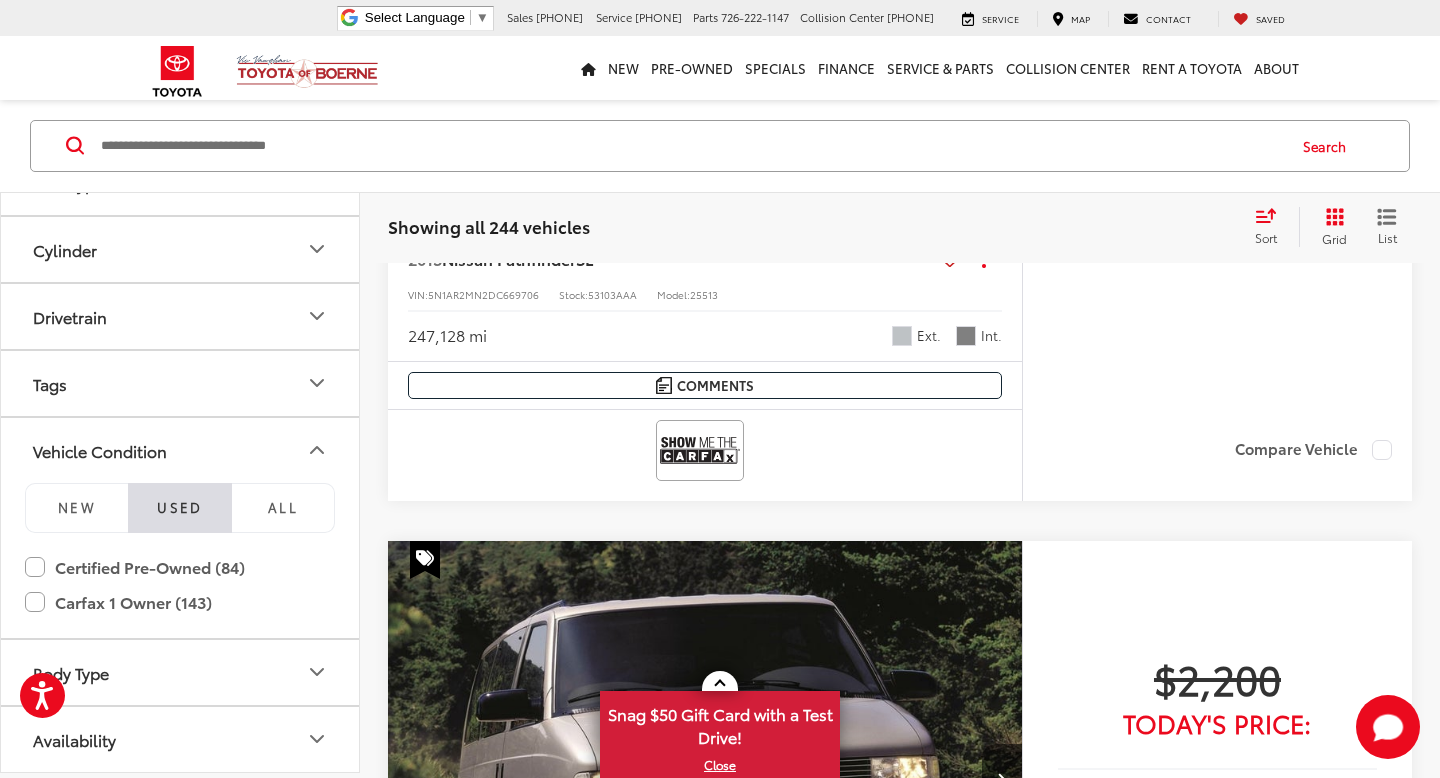 click 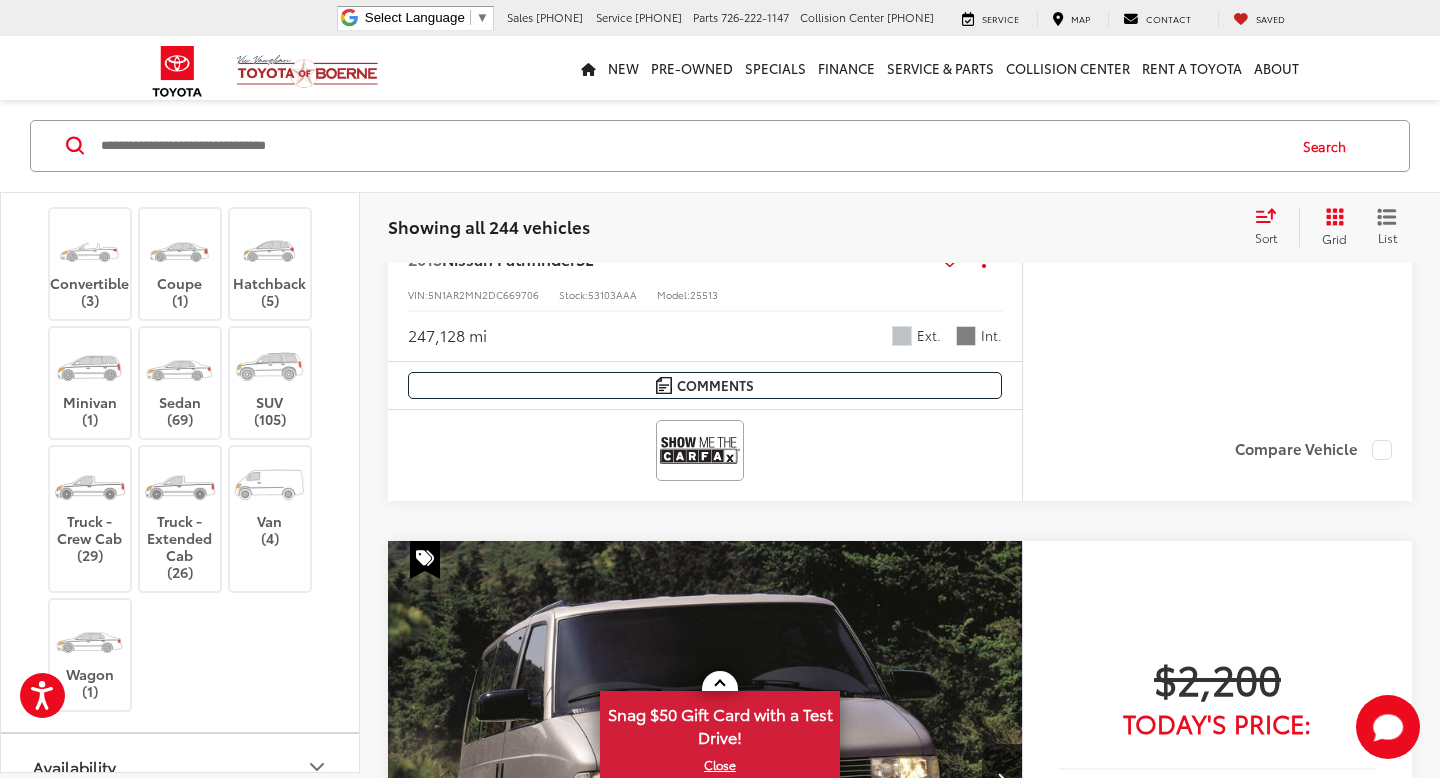 scroll, scrollTop: 969, scrollLeft: 0, axis: vertical 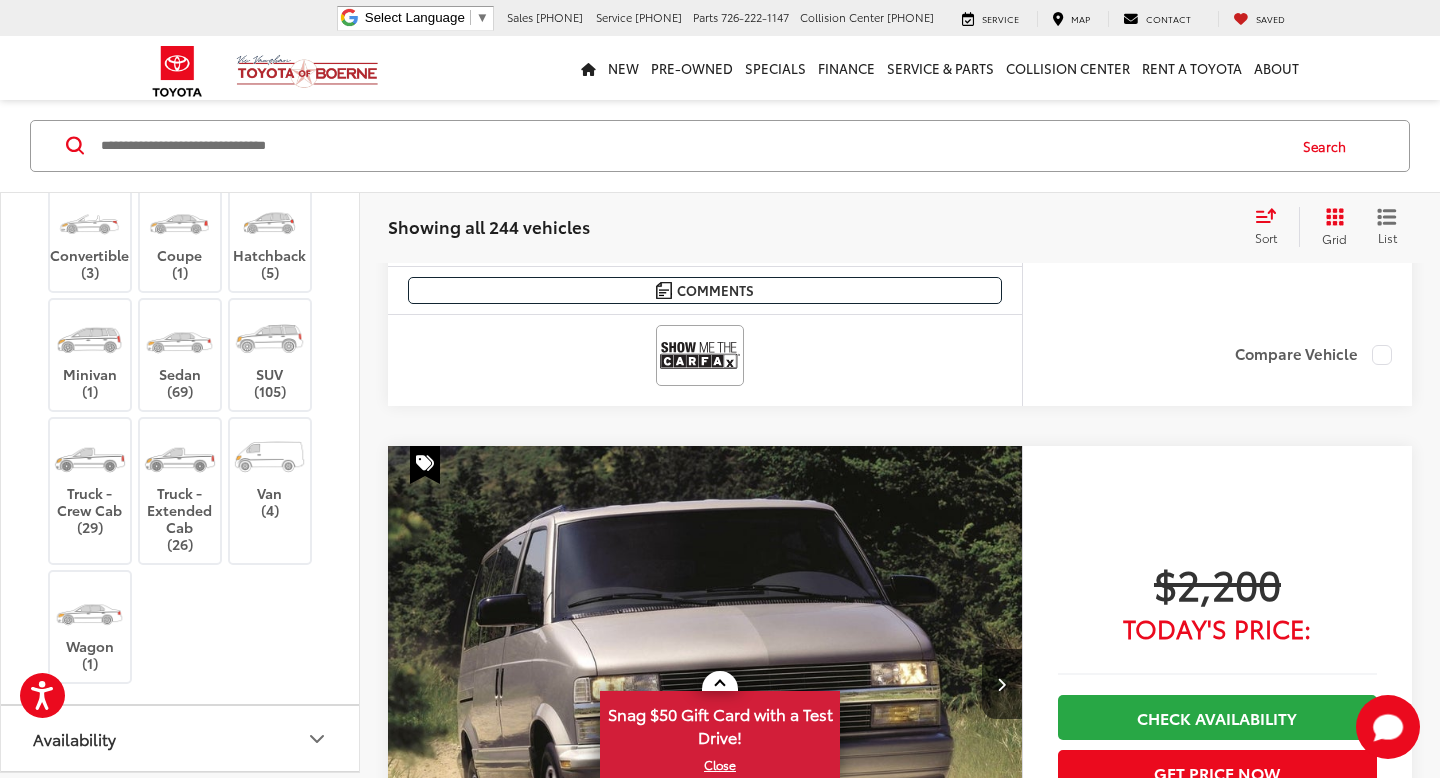 click on "Availability" at bounding box center [181, 738] 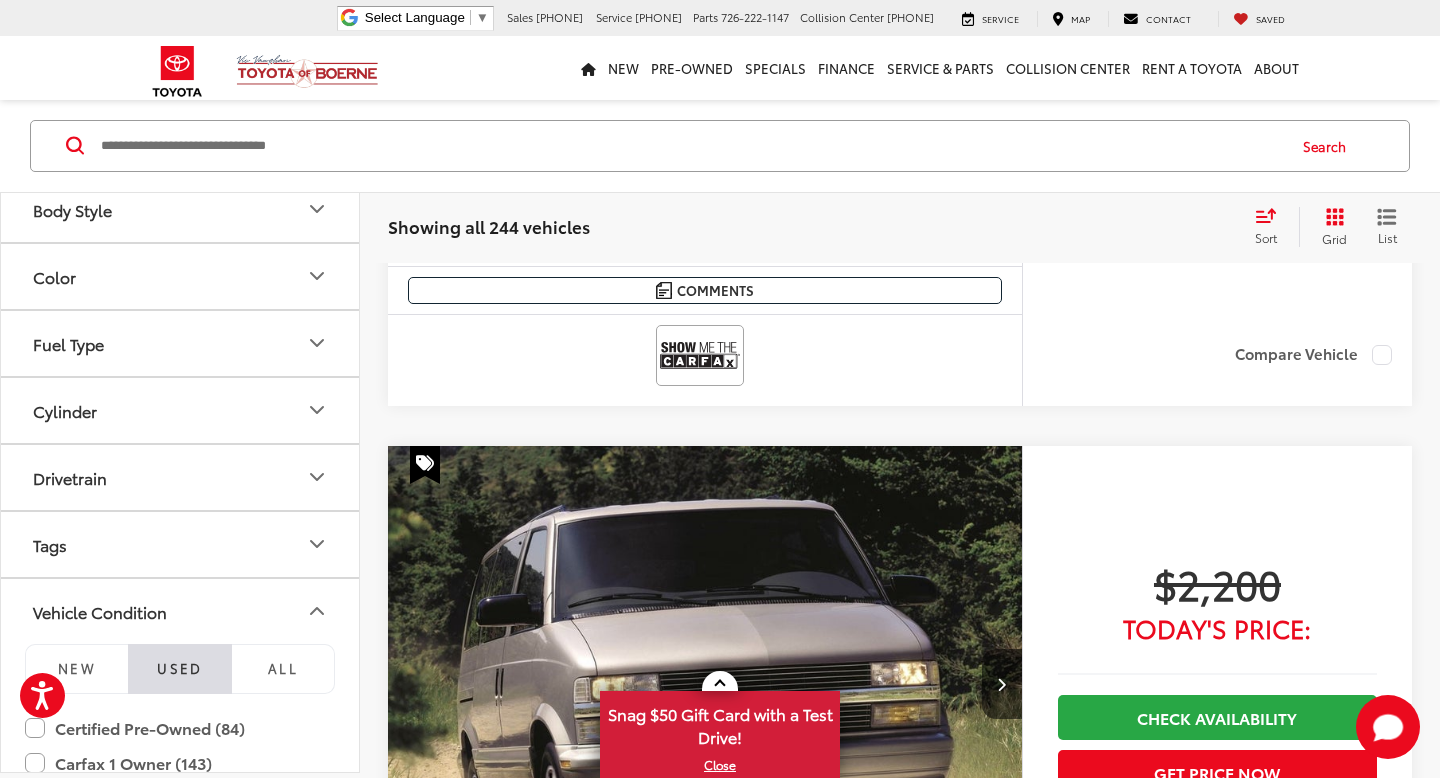 scroll, scrollTop: 270, scrollLeft: 0, axis: vertical 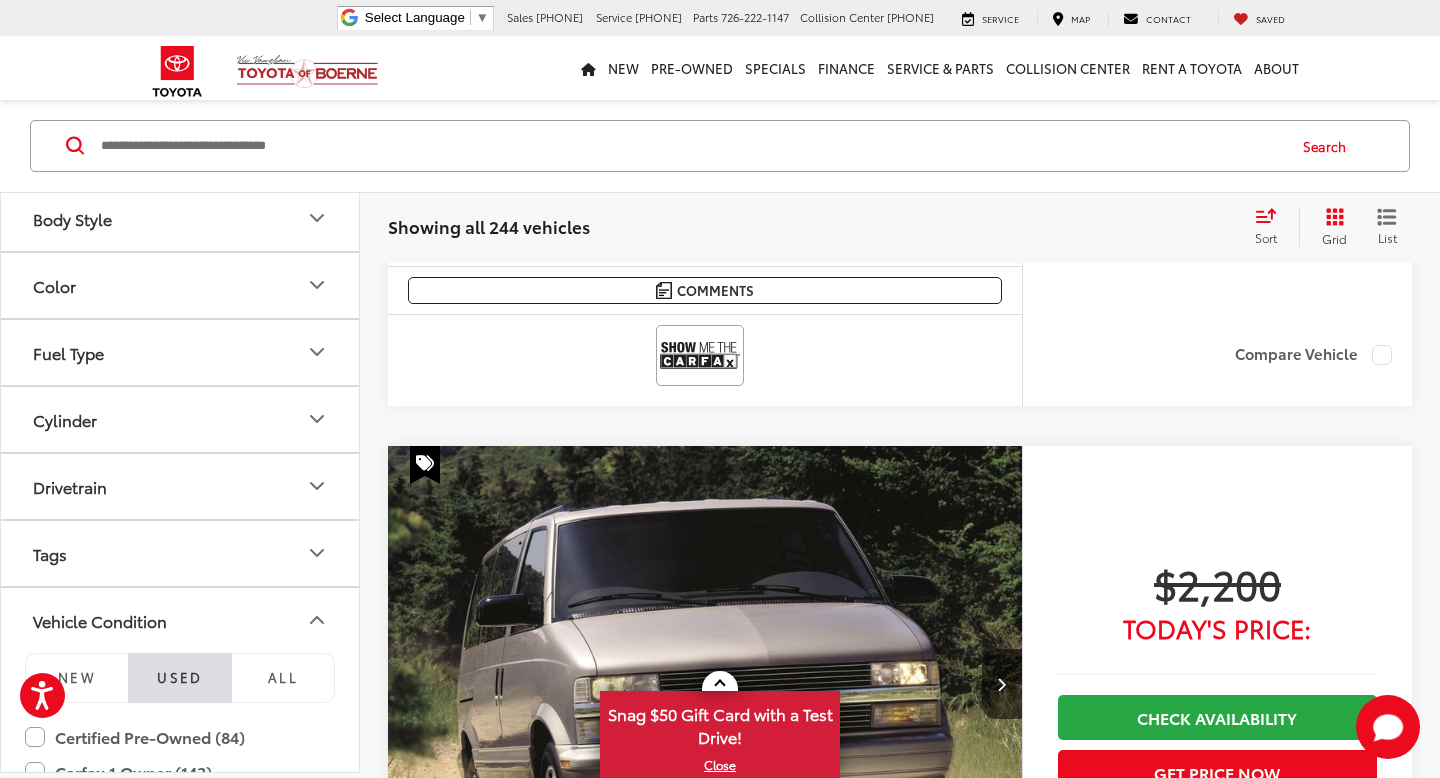 click on "Tags" at bounding box center (181, 553) 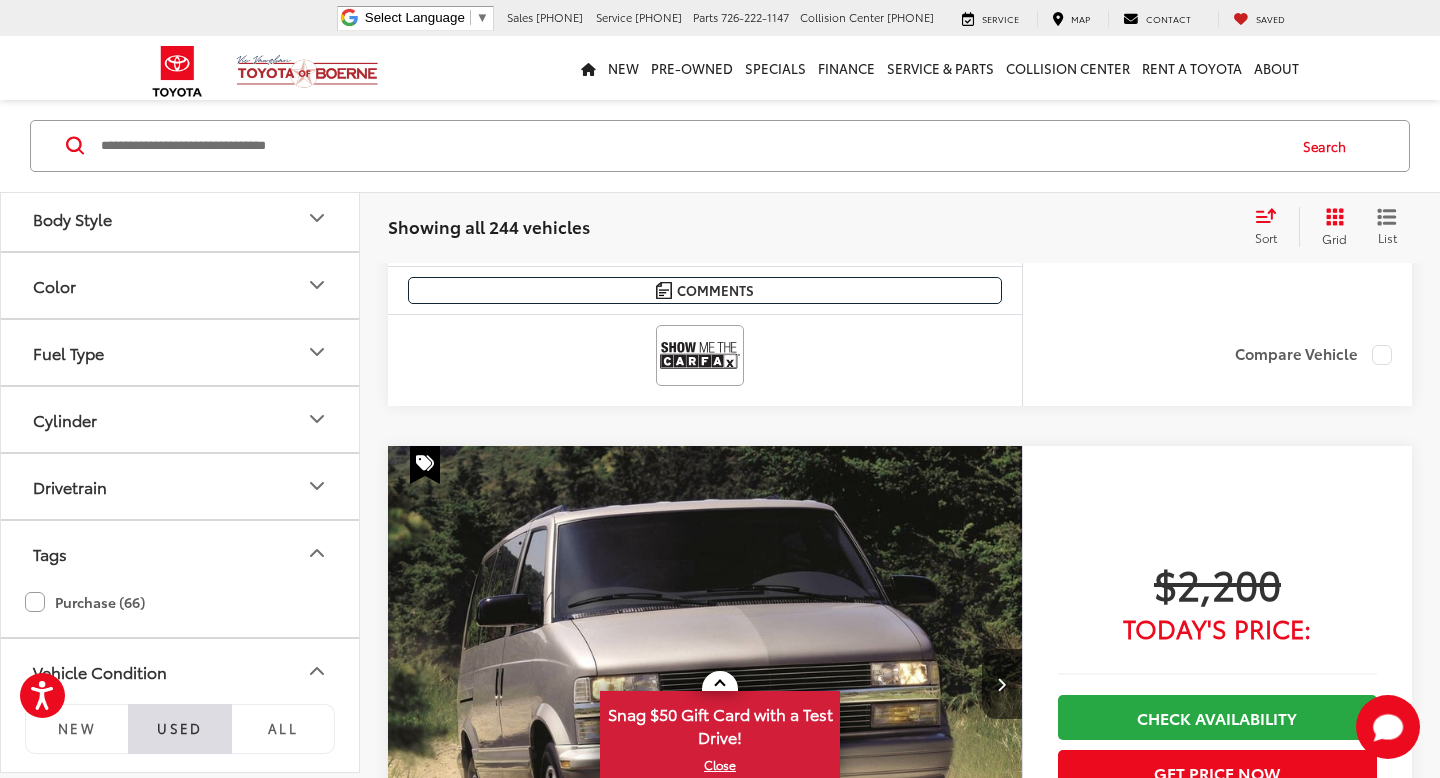 click 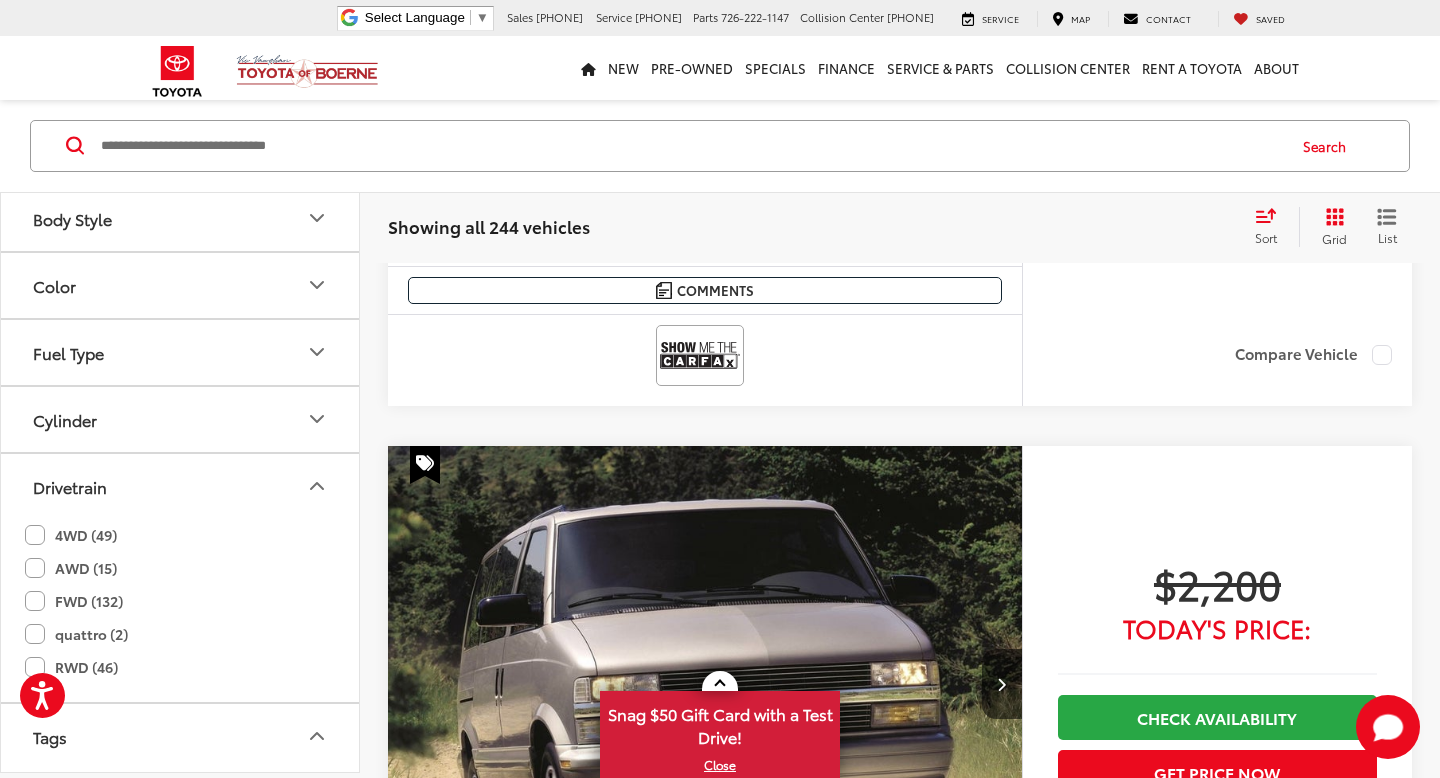 click on "Cylinder" at bounding box center [181, 419] 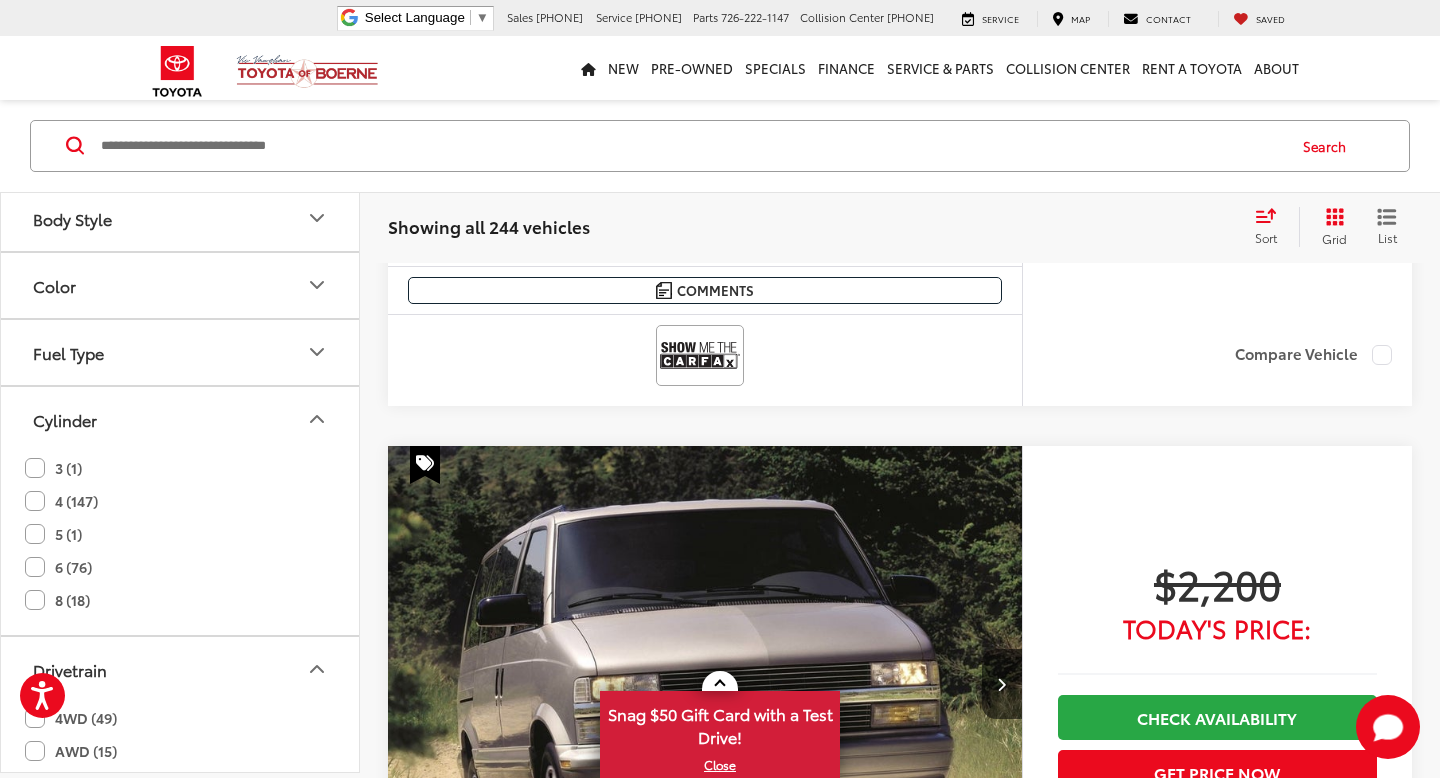 click on "Fuel Type" at bounding box center (181, 352) 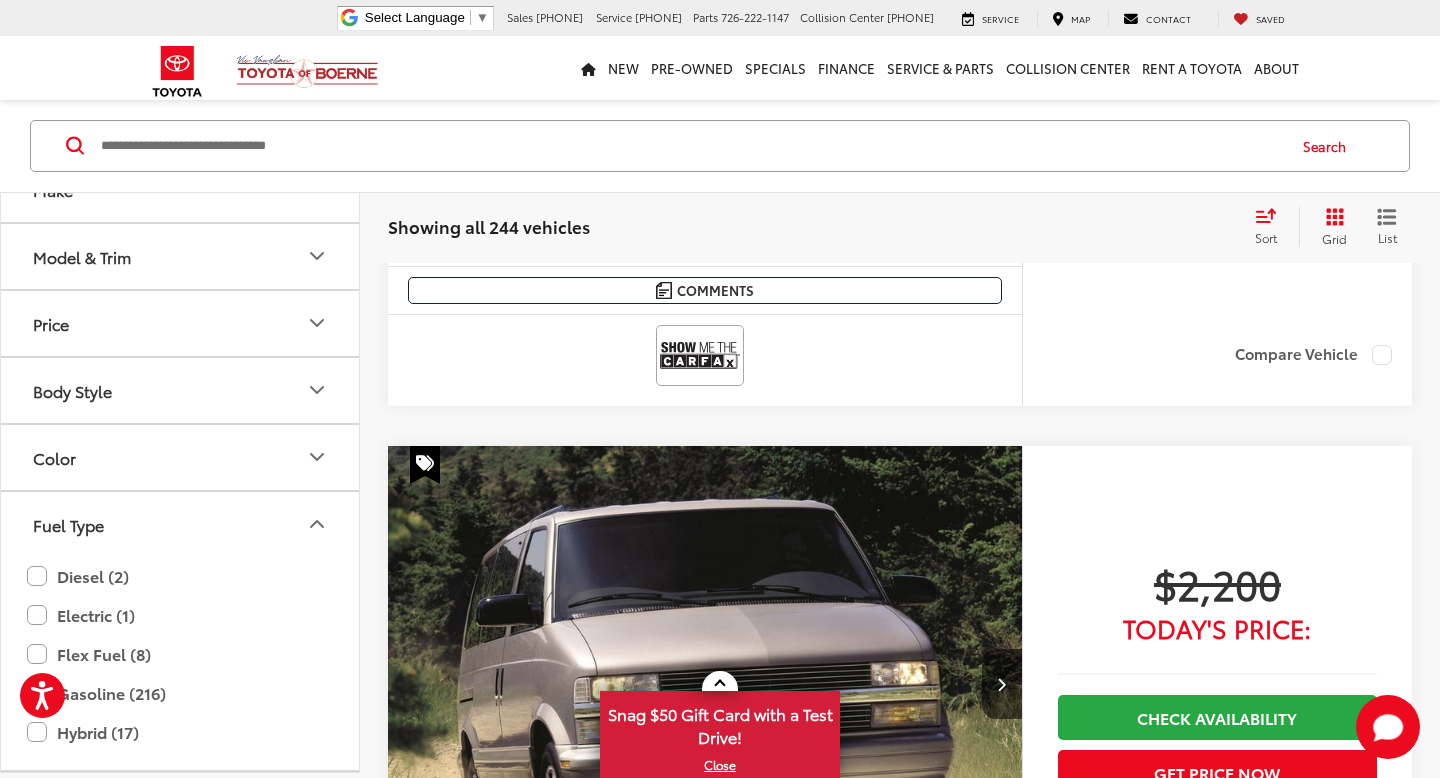 scroll, scrollTop: 92, scrollLeft: 0, axis: vertical 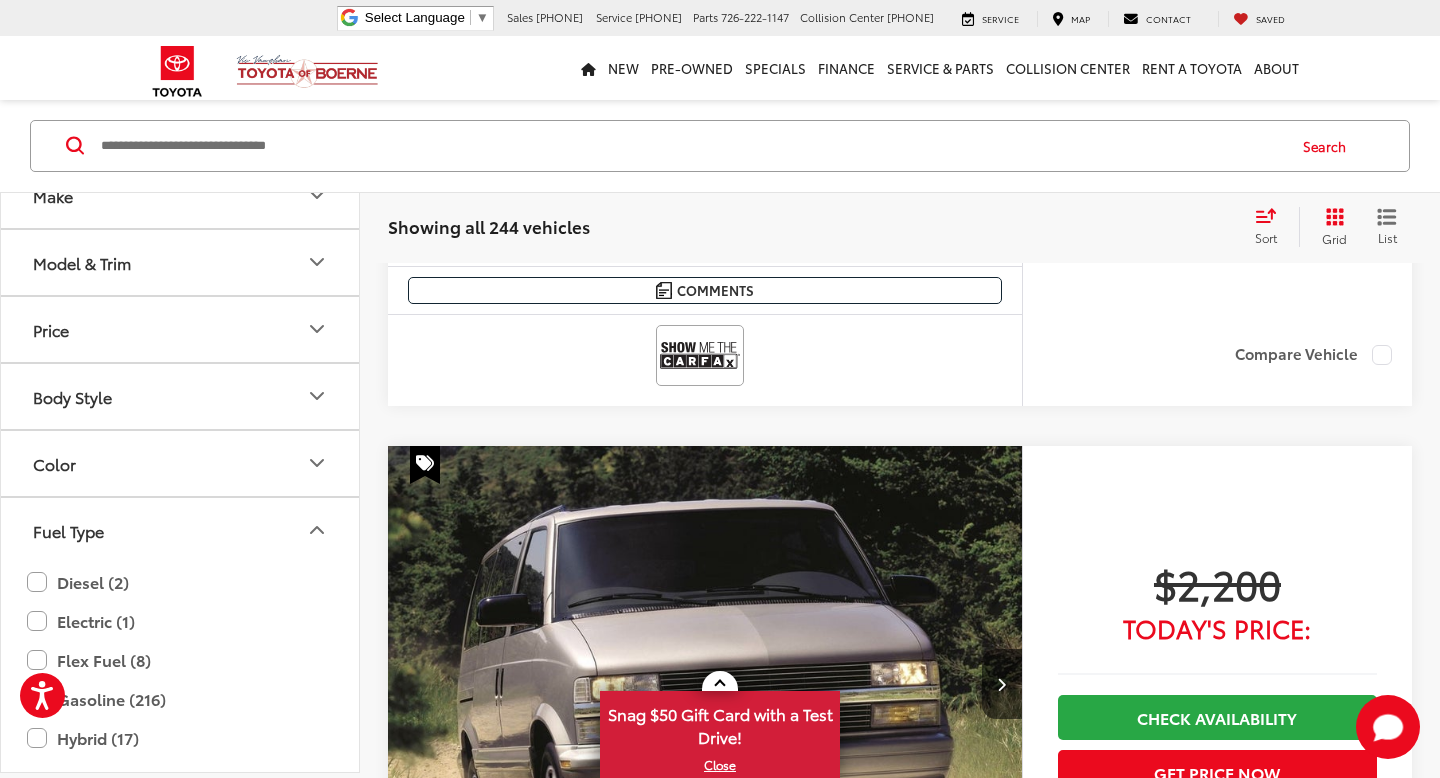 click on "Color" at bounding box center [181, 463] 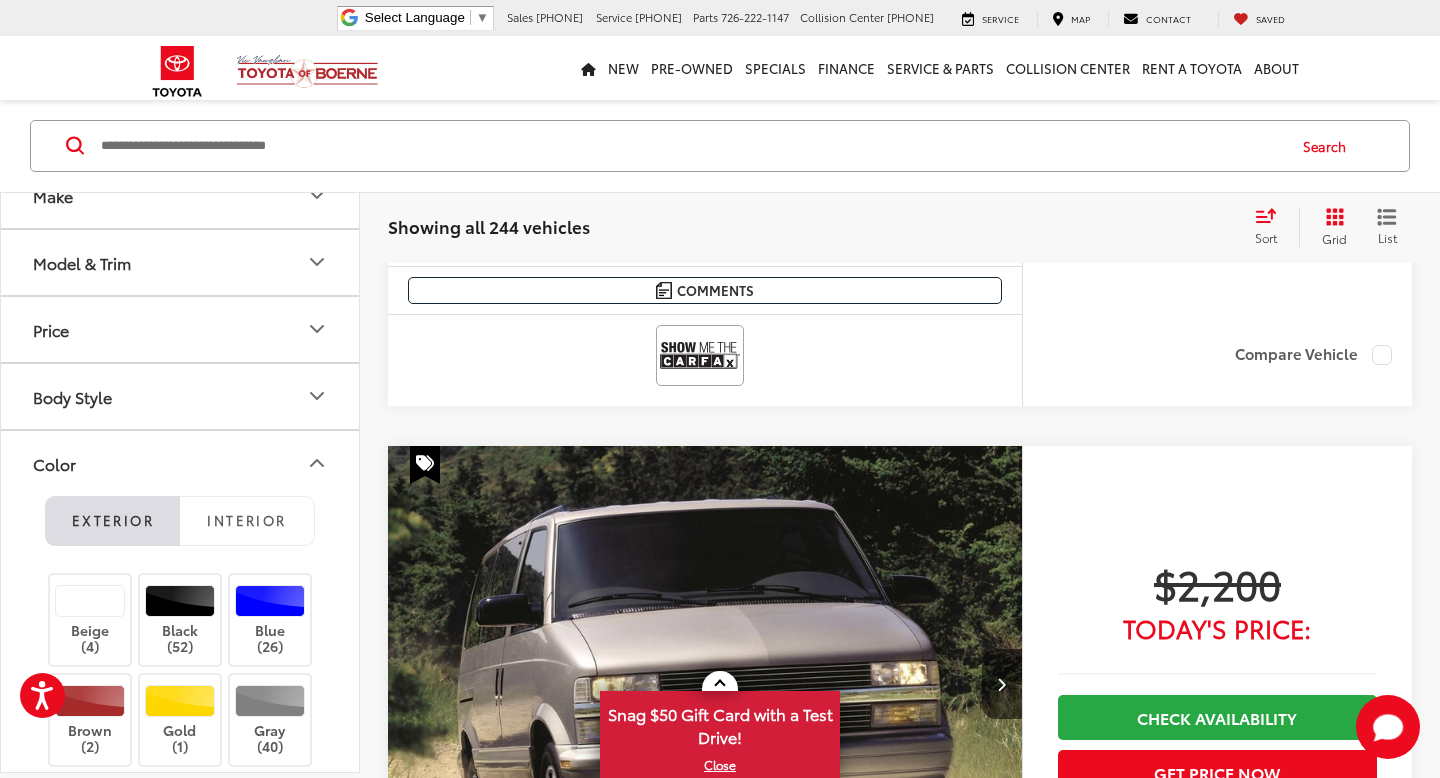 click 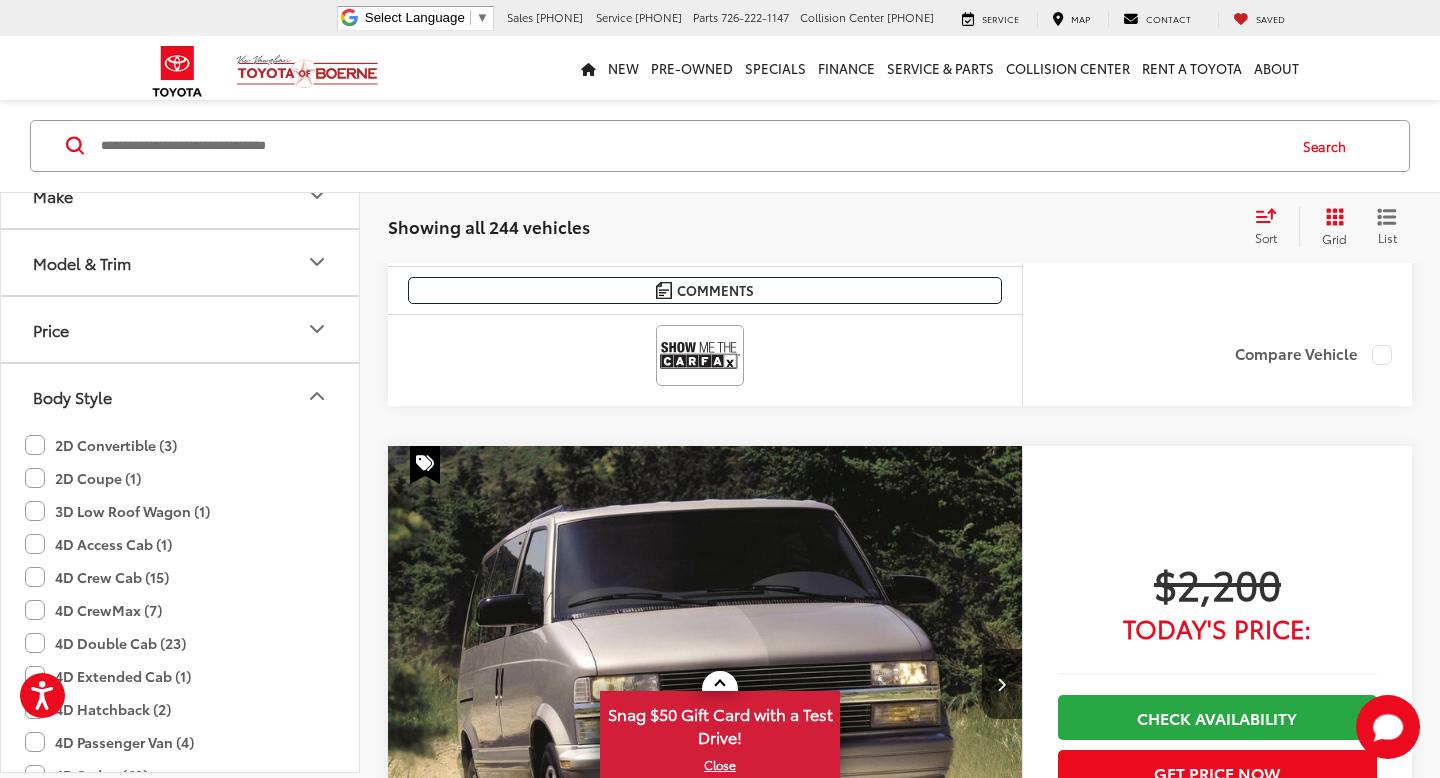click 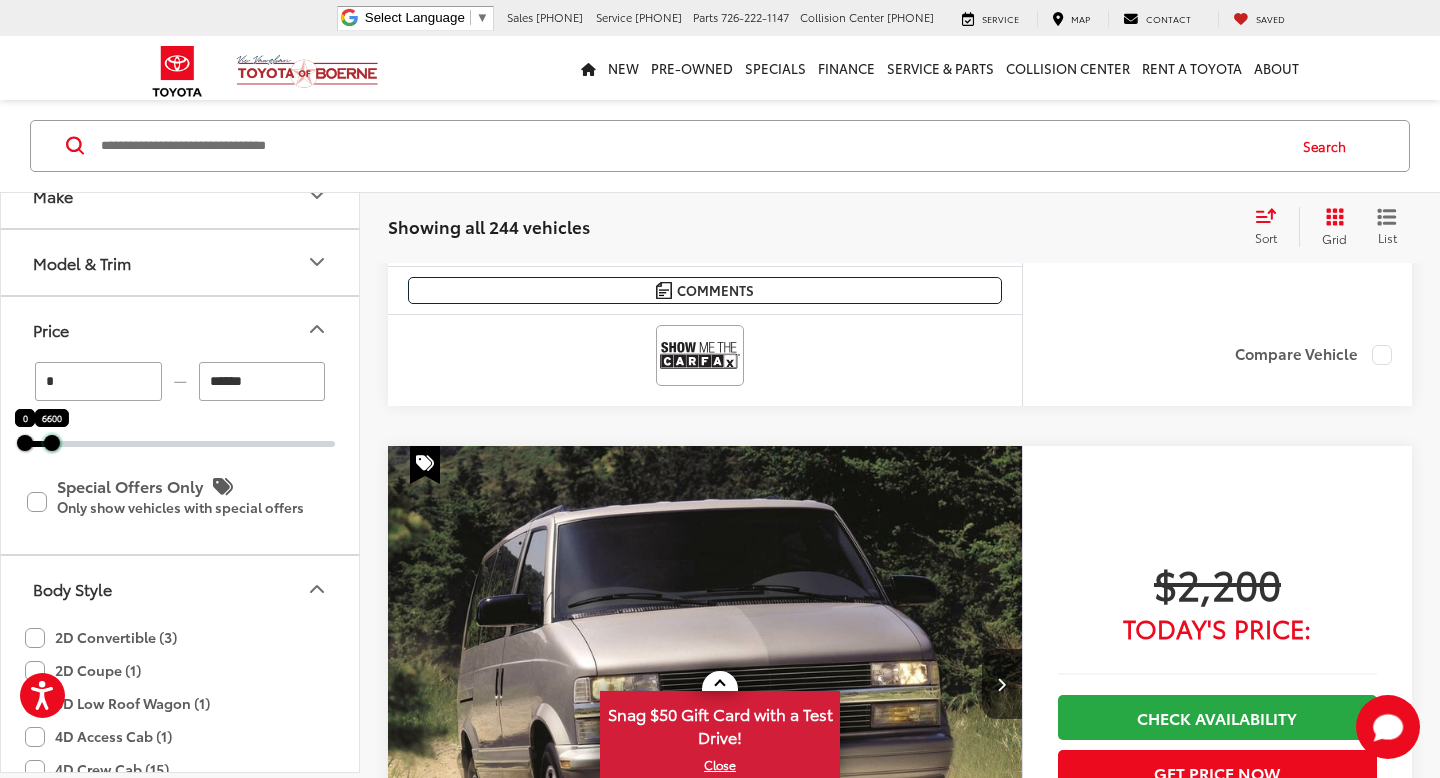 drag, startPoint x: 339, startPoint y: 444, endPoint x: 58, endPoint y: 424, distance: 281.71085 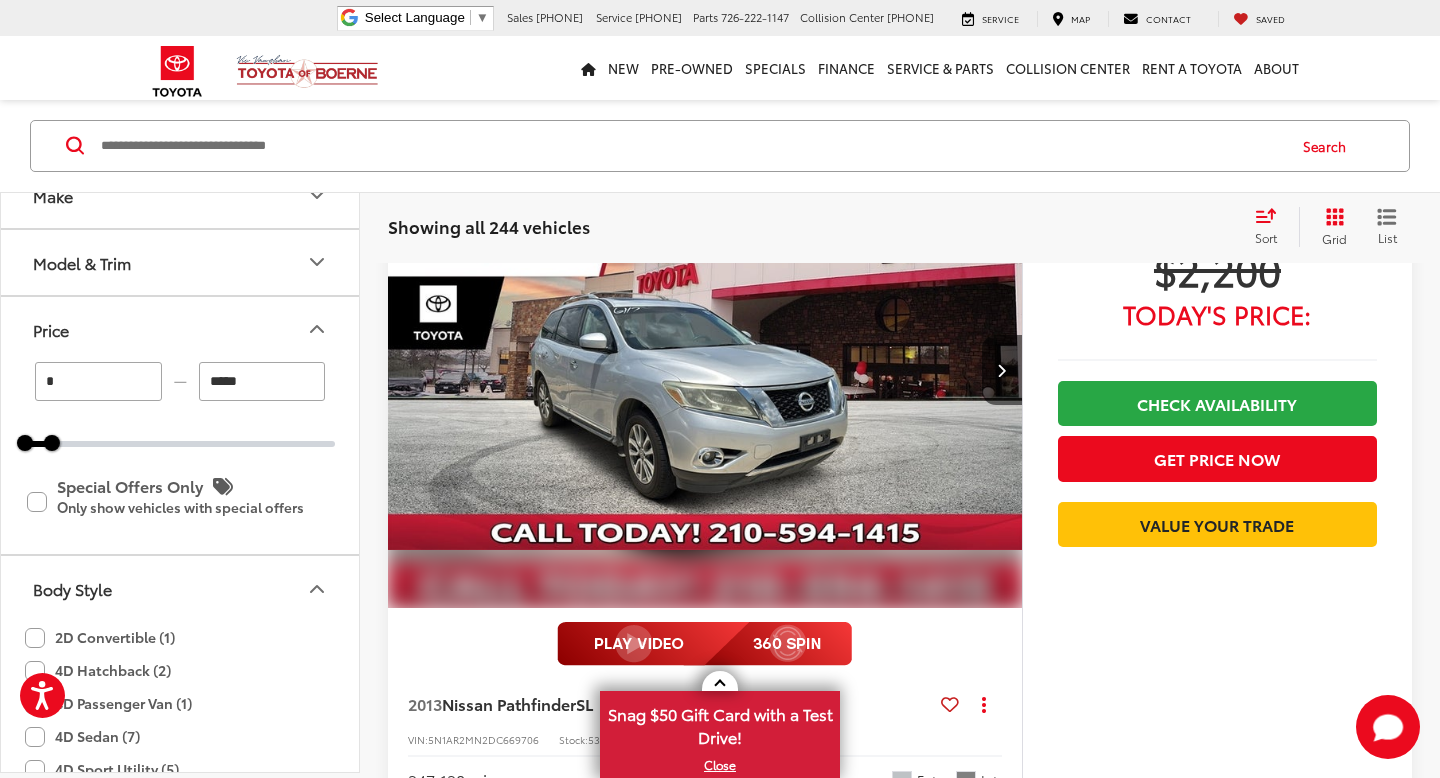 click on "*****" at bounding box center (262, 381) 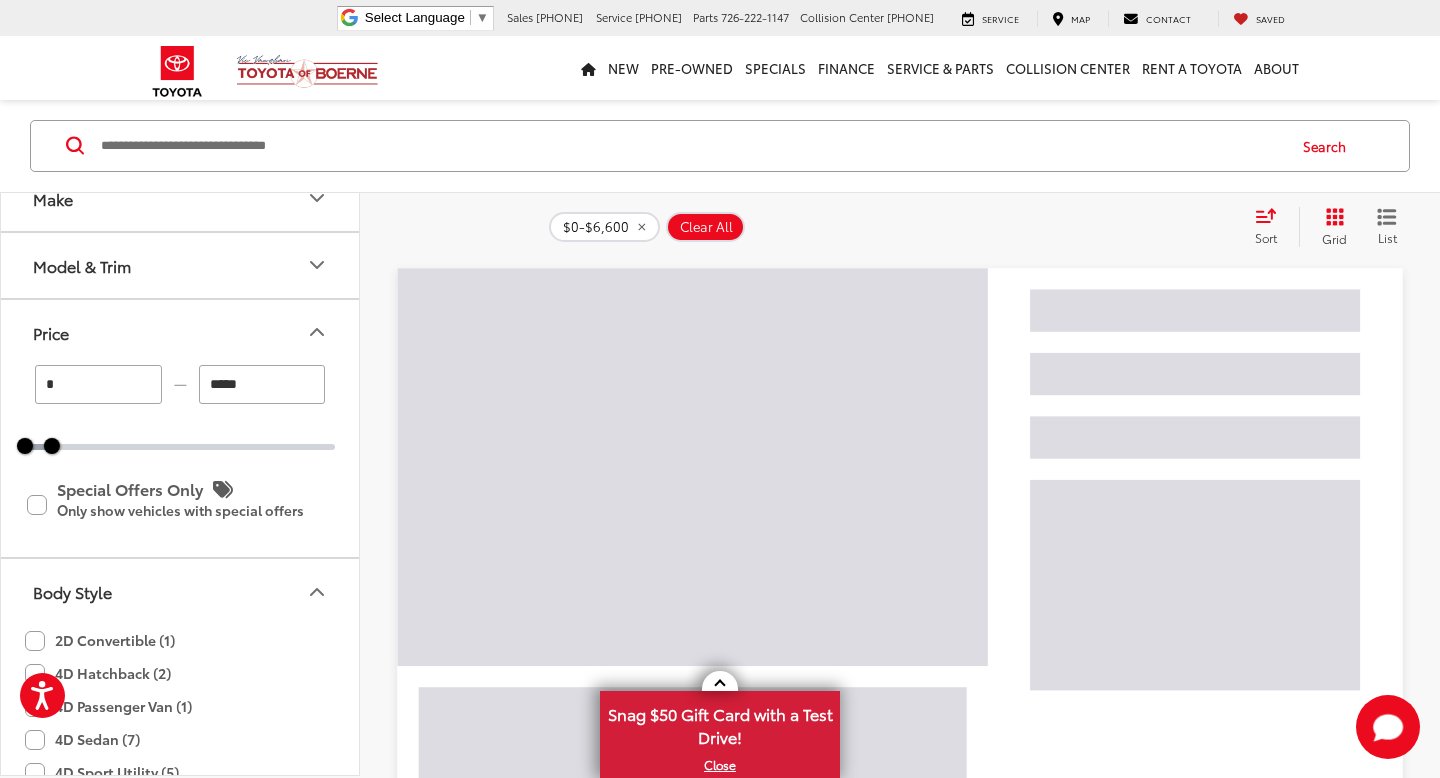 scroll, scrollTop: 102, scrollLeft: 0, axis: vertical 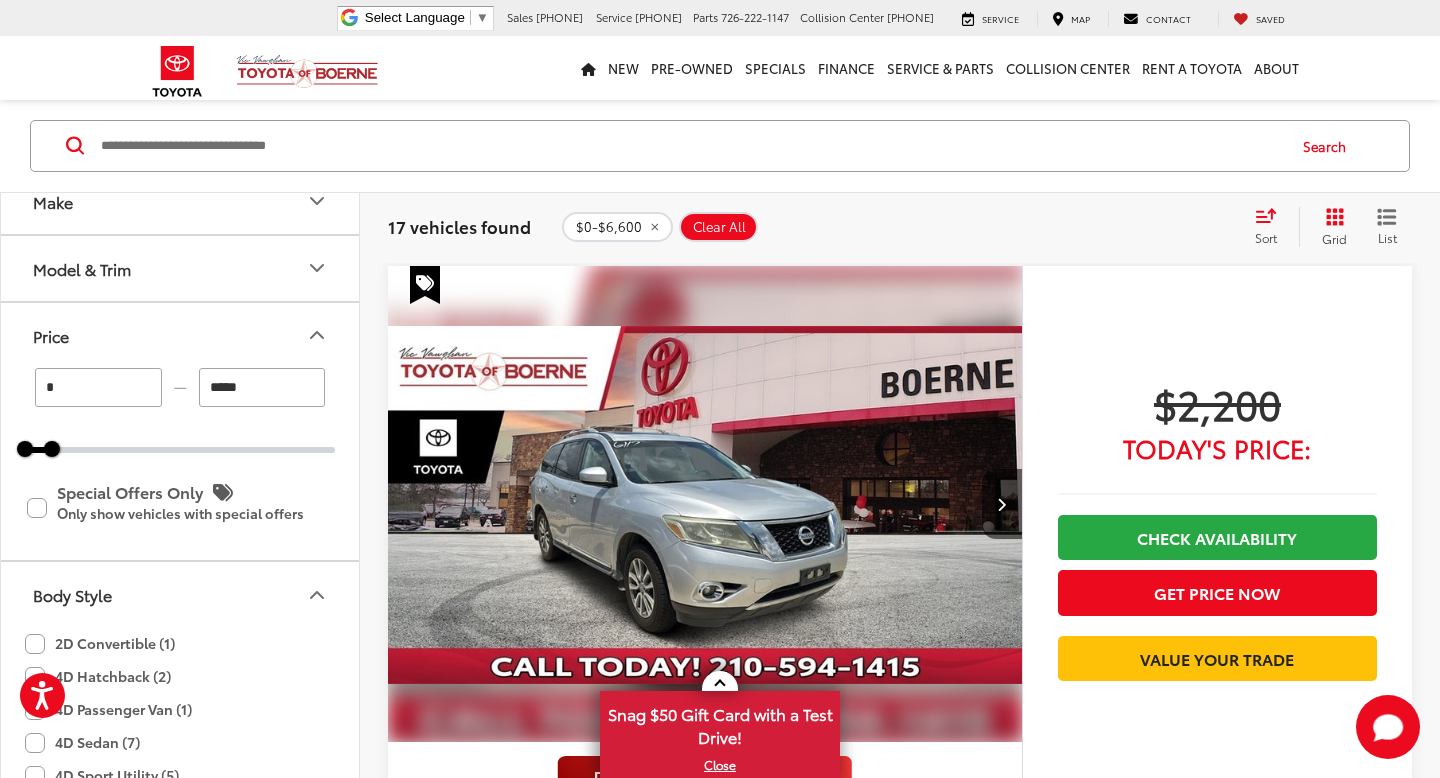click on "*****" at bounding box center (262, 387) 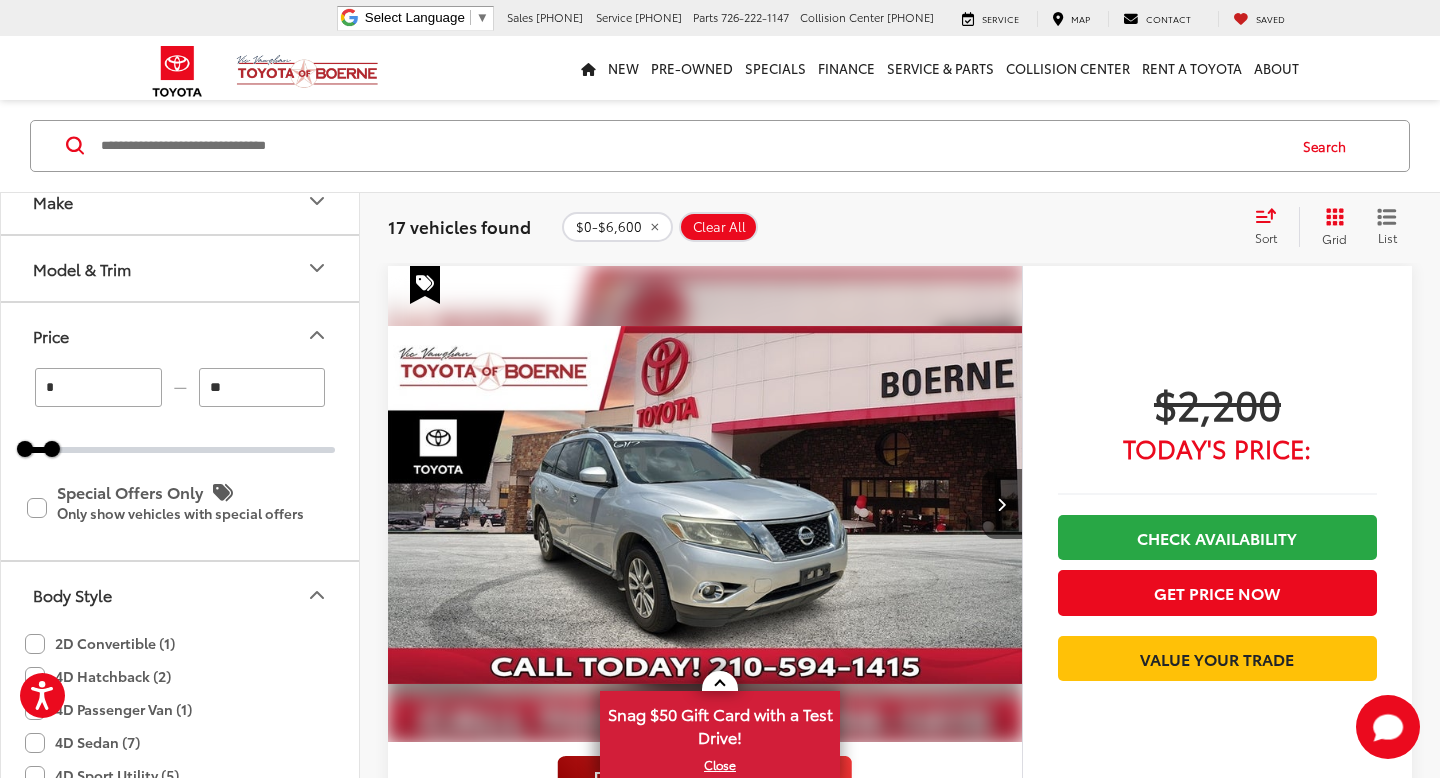 type on "*" 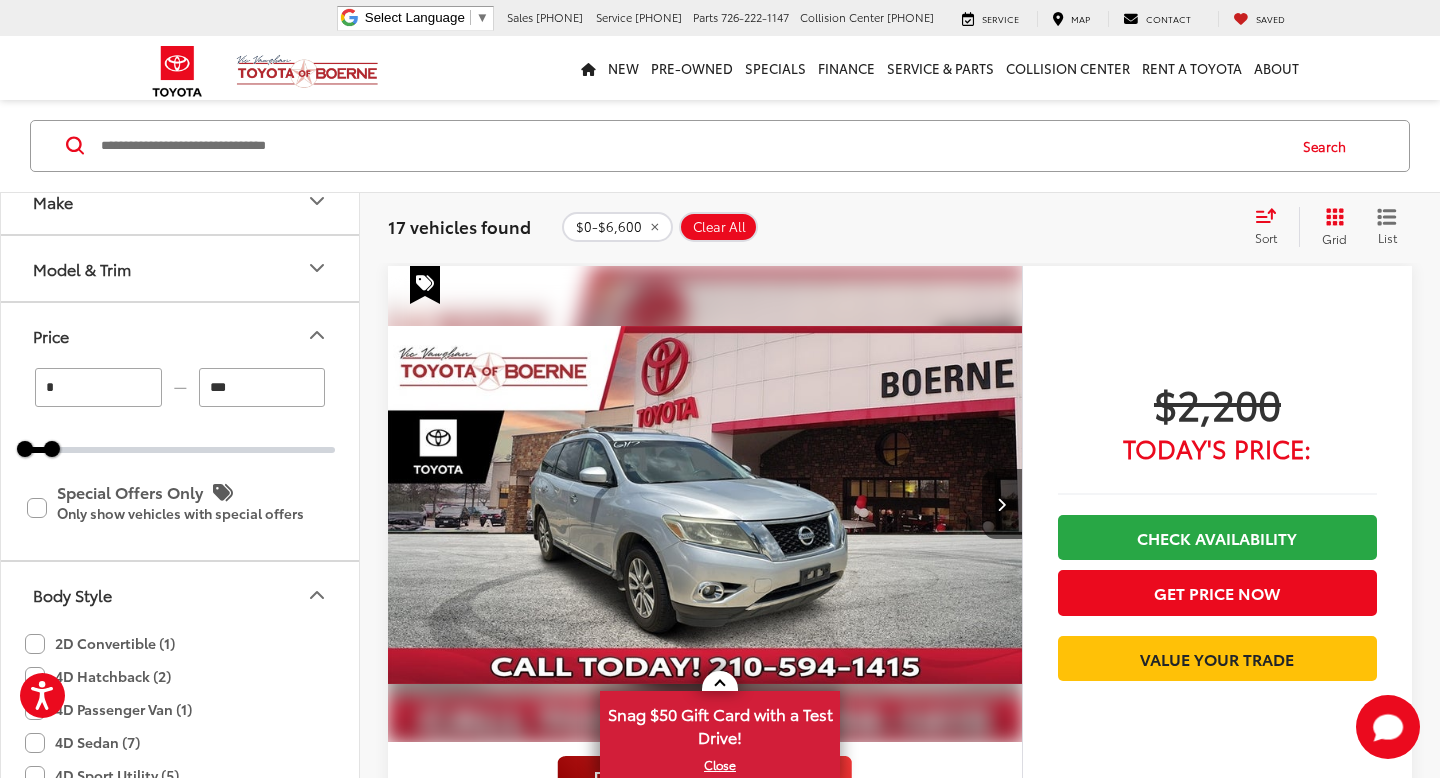 type on "****" 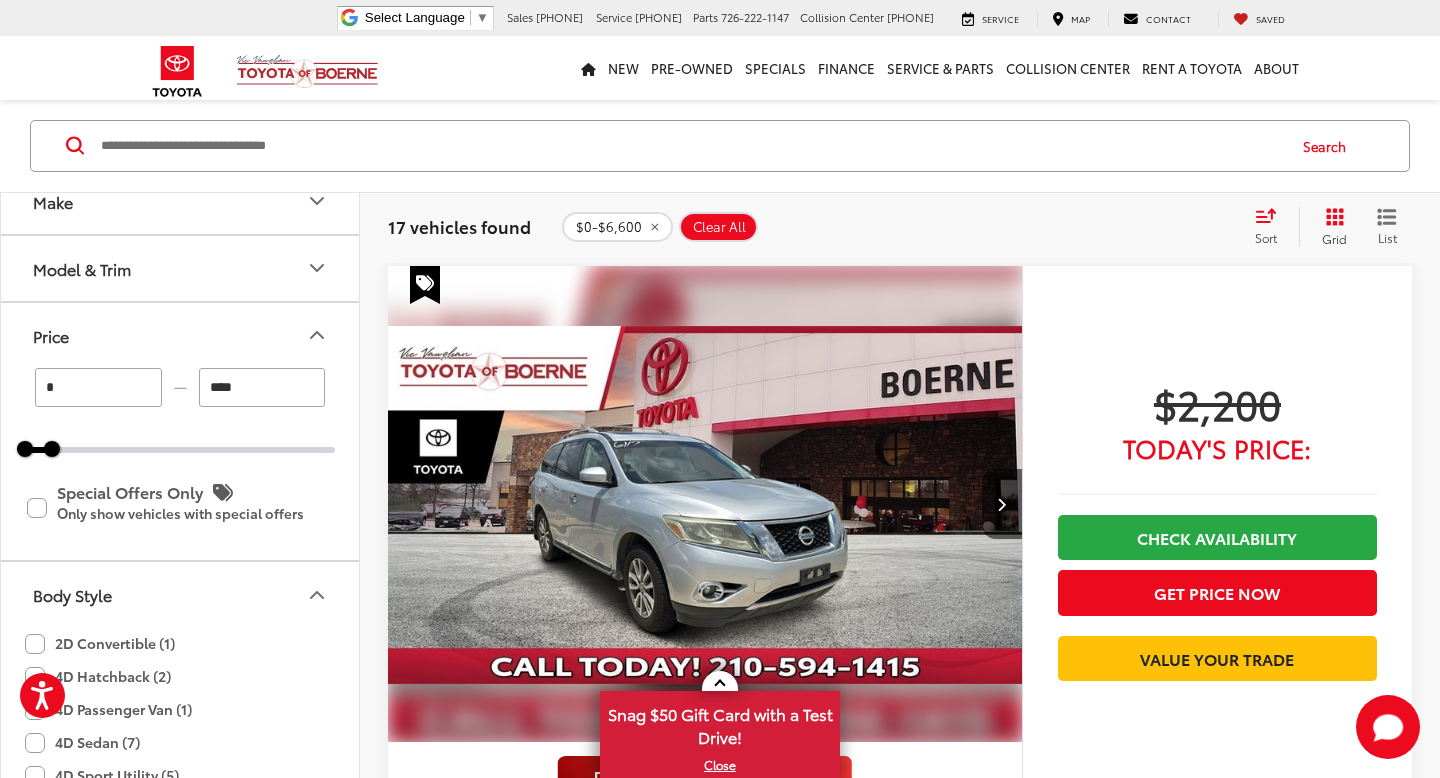 click on "Price" at bounding box center [181, 335] 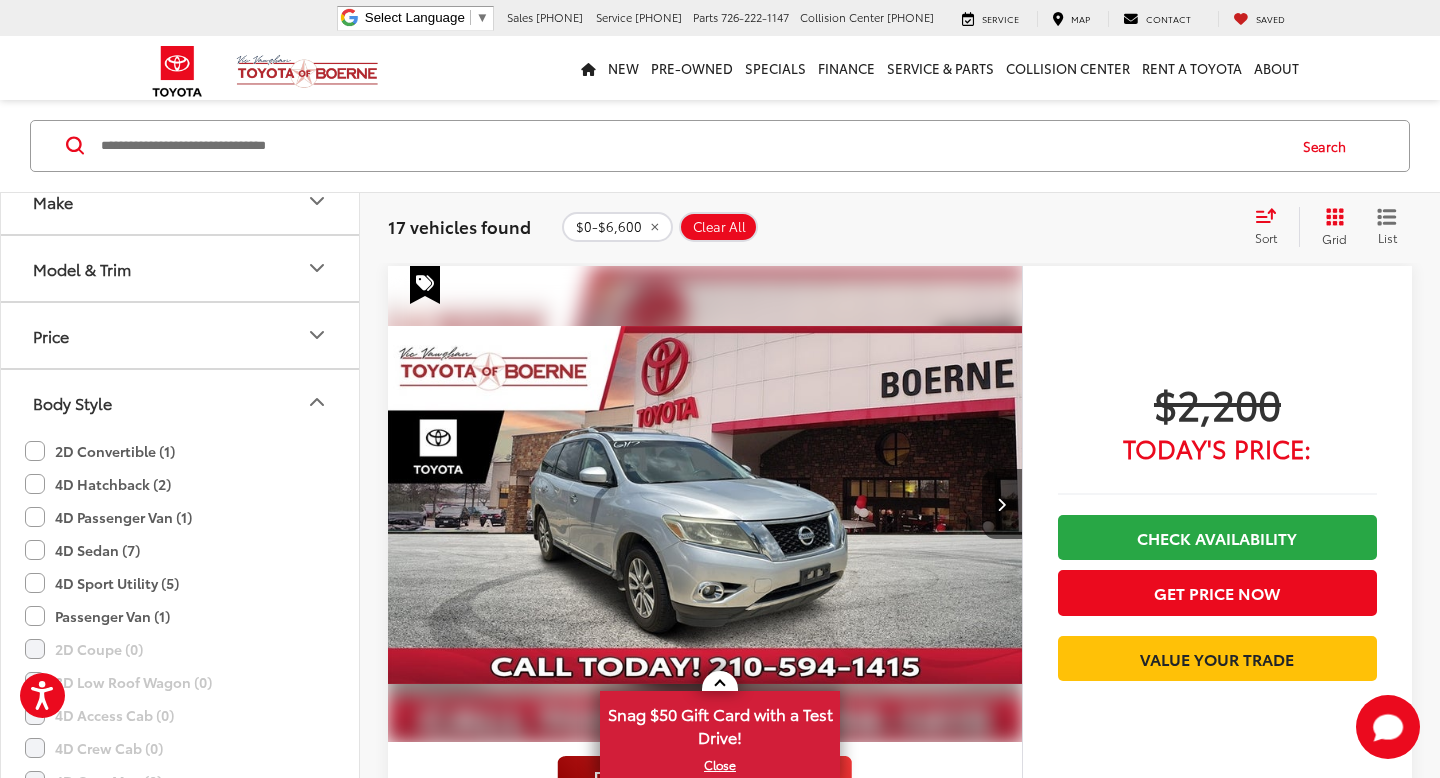 click on "Price" at bounding box center [181, 335] 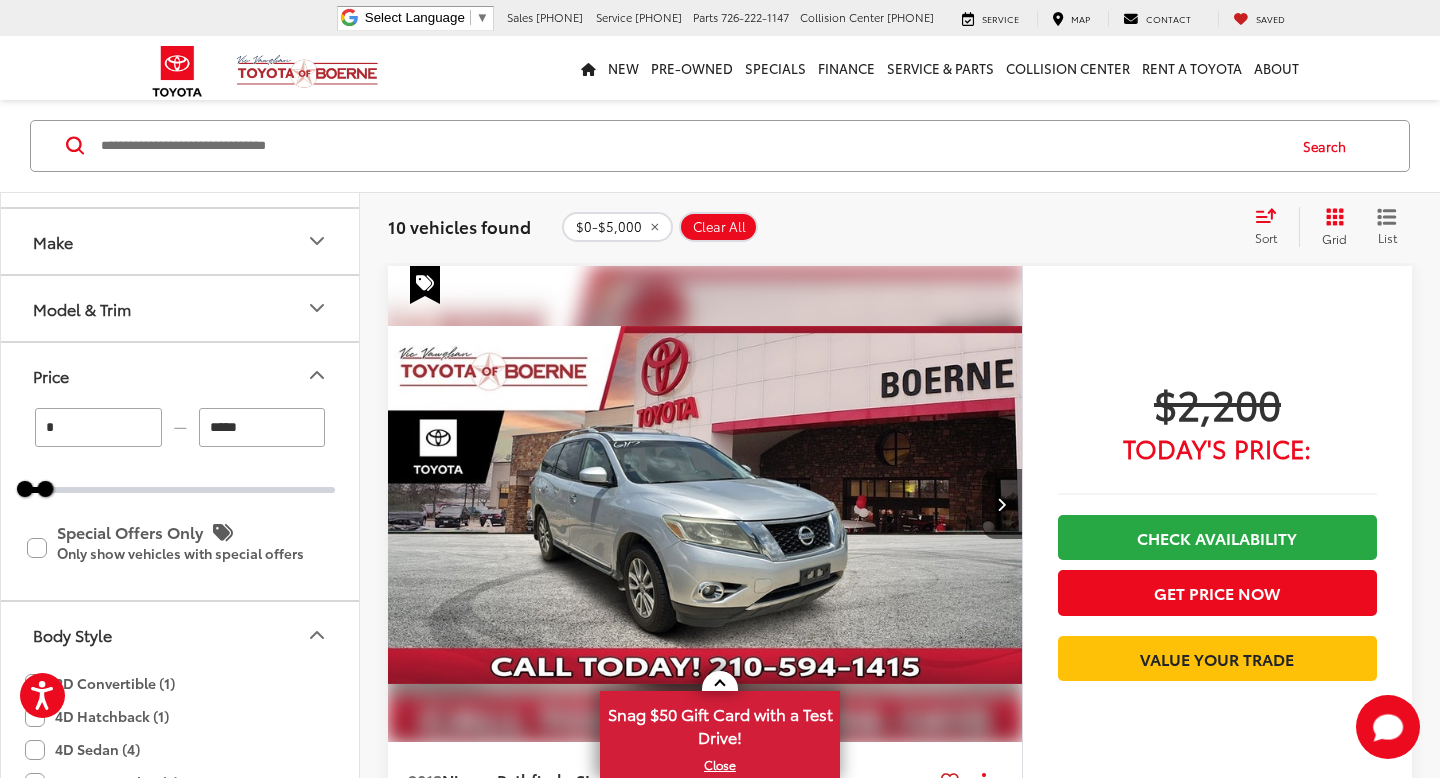 scroll, scrollTop: 0, scrollLeft: 0, axis: both 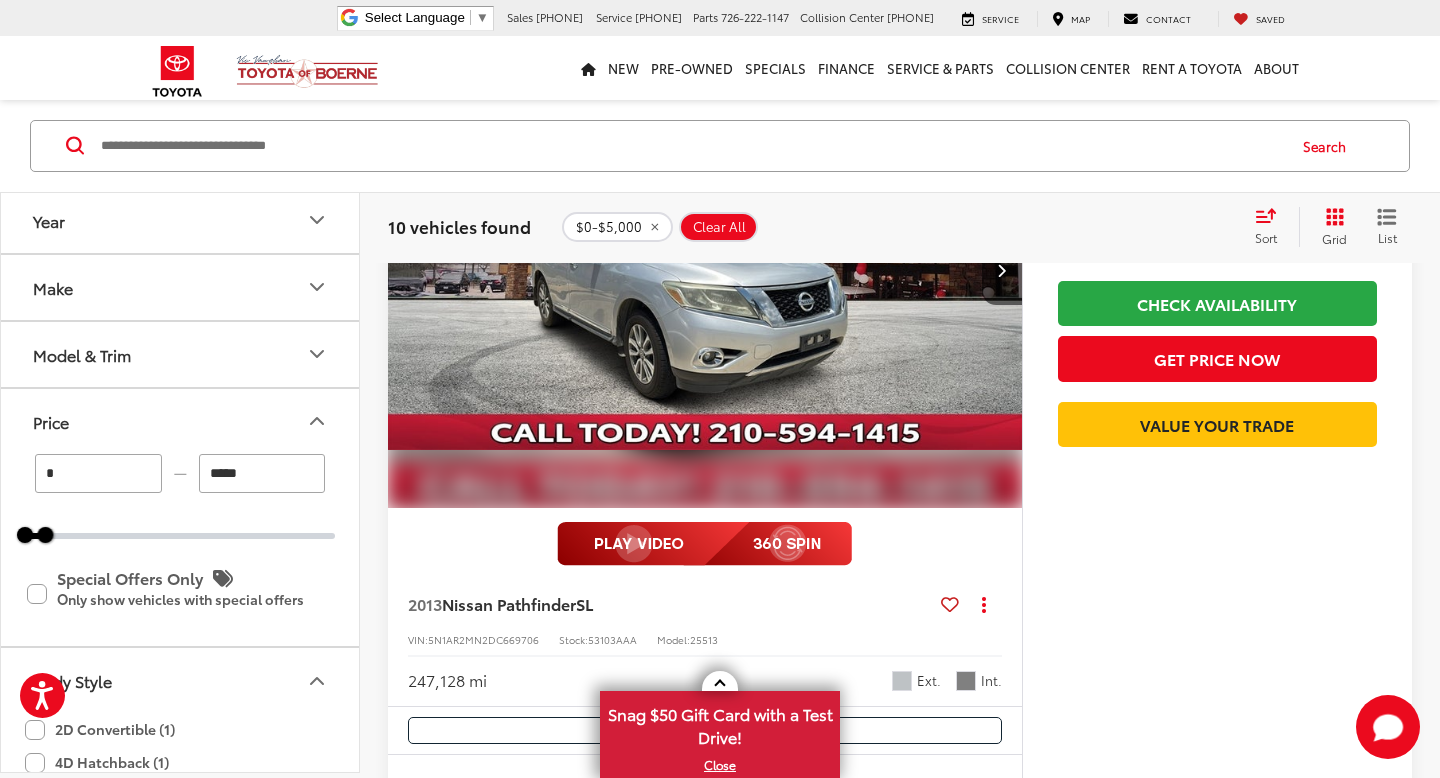 click 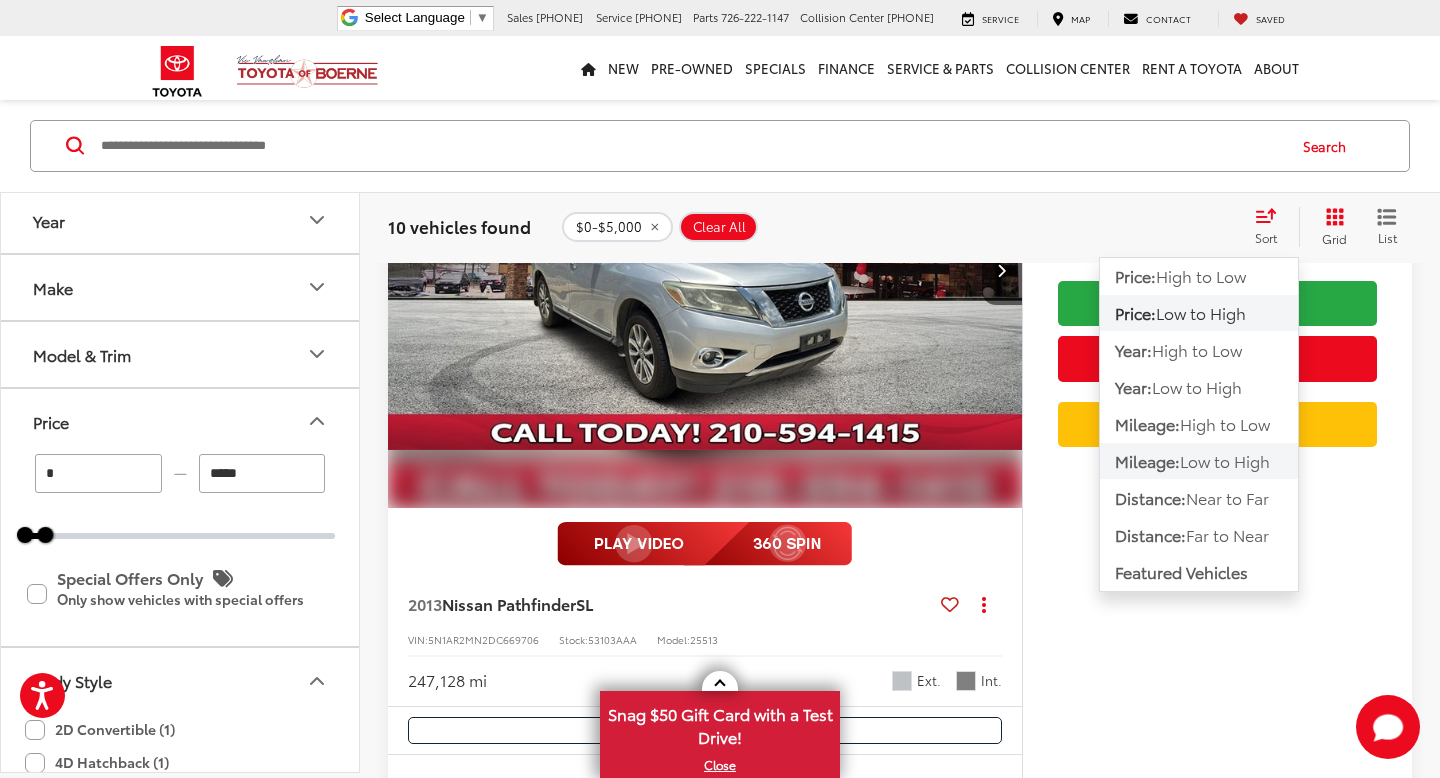 click on "Low to High" at bounding box center (1225, 460) 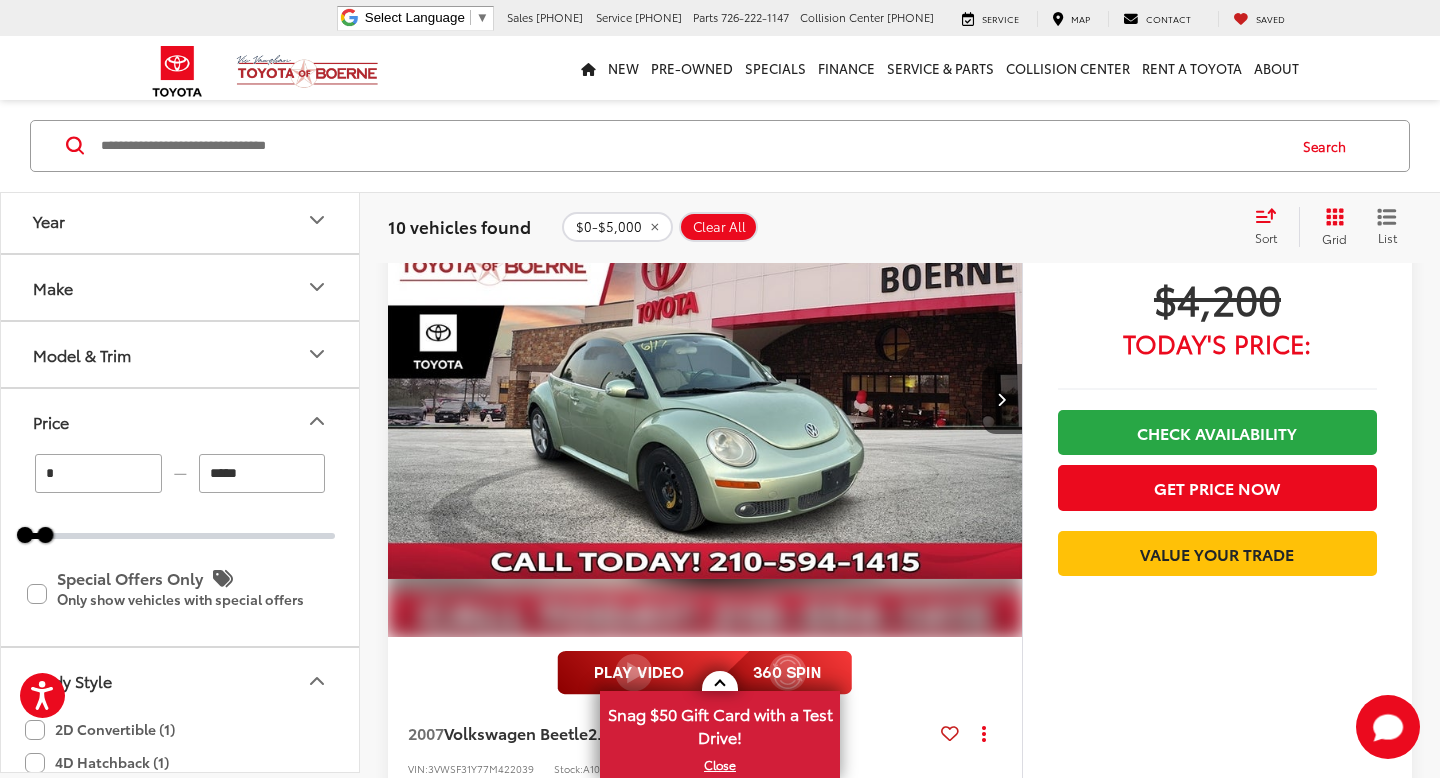 scroll, scrollTop: 198, scrollLeft: 0, axis: vertical 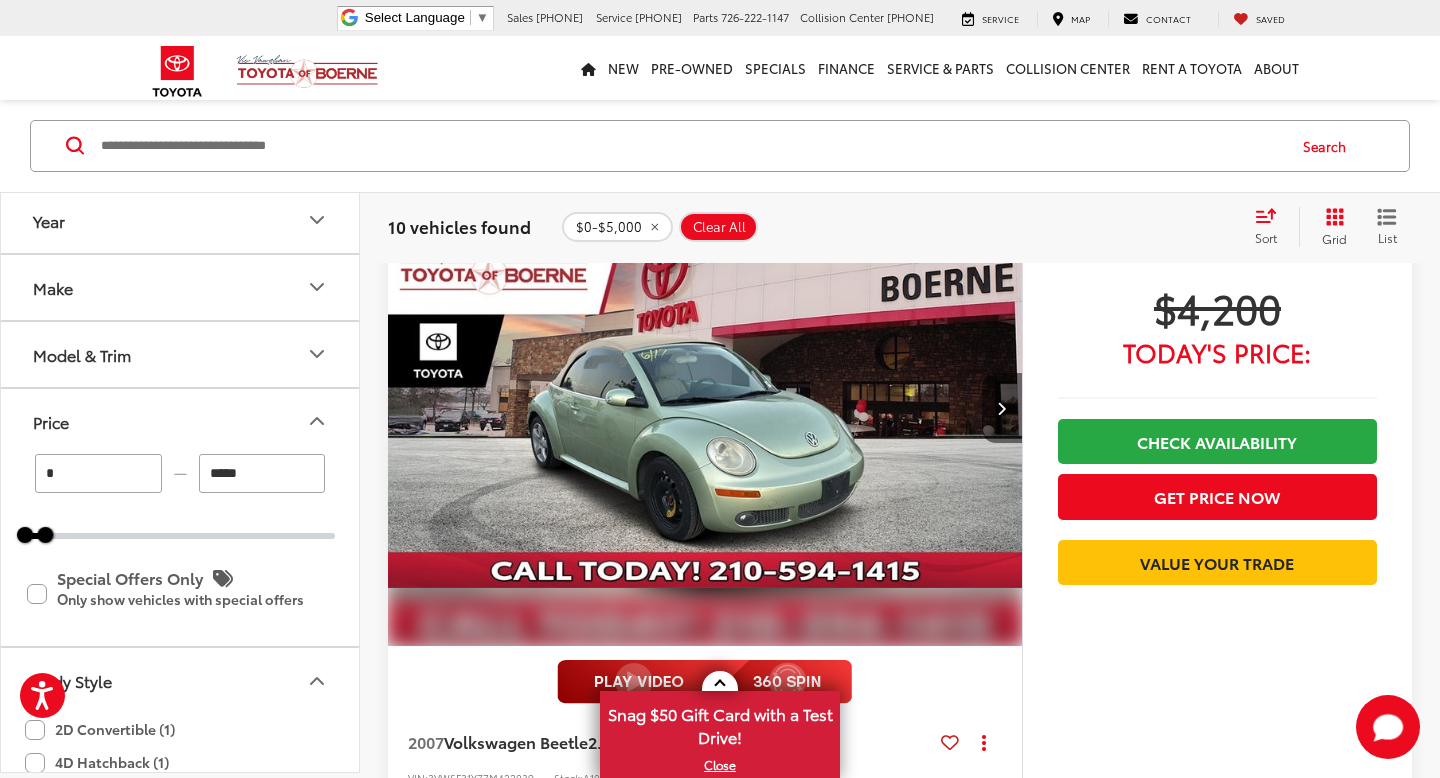 click at bounding box center [1002, 408] 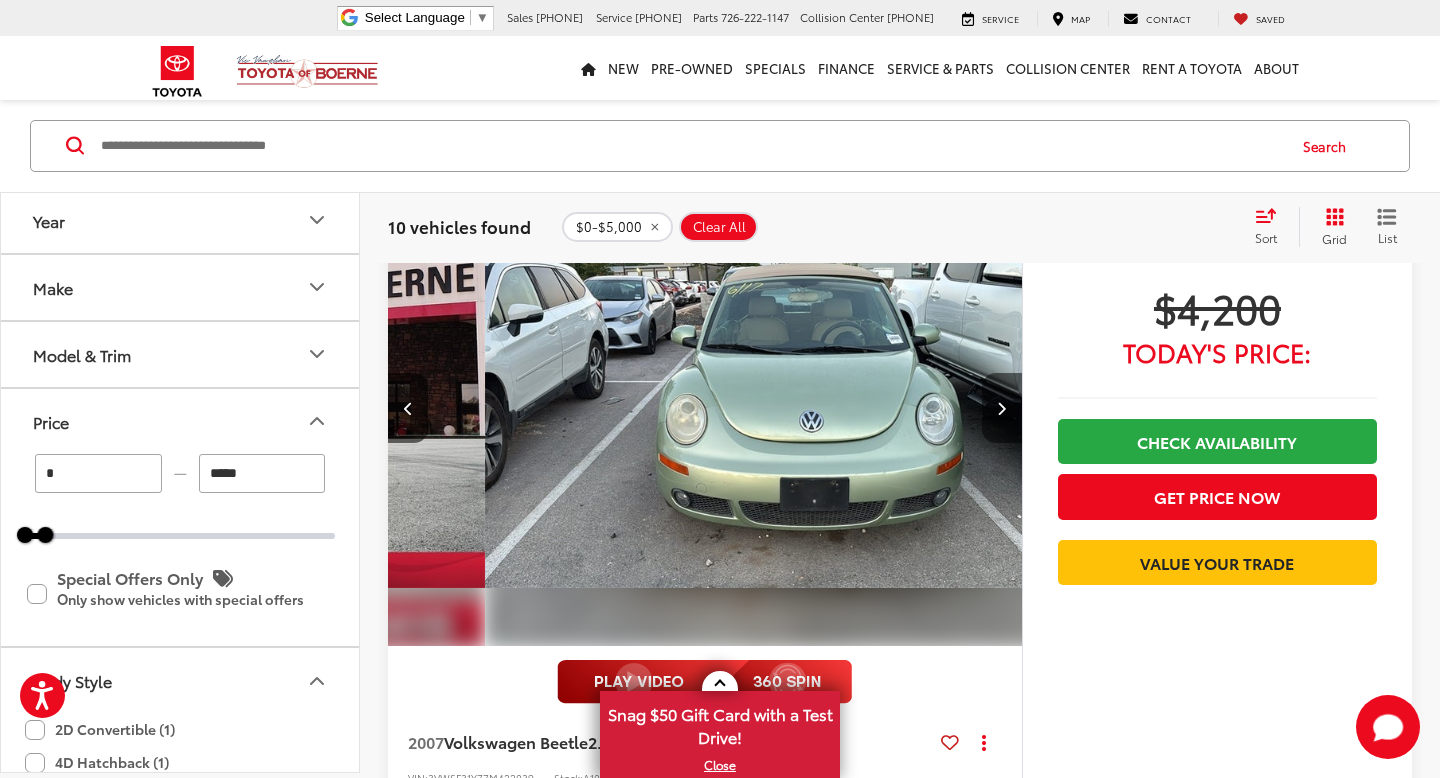 scroll, scrollTop: 0, scrollLeft: 637, axis: horizontal 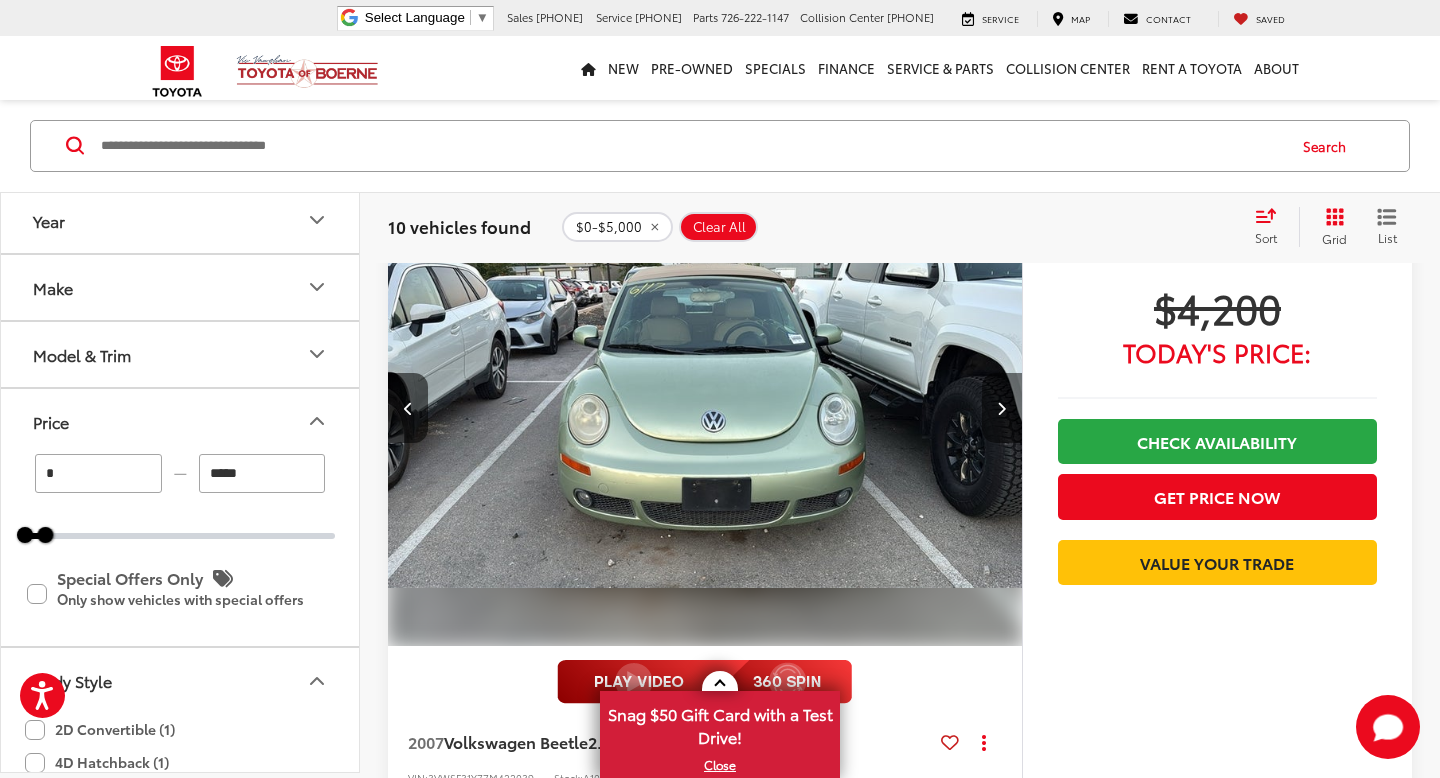 click at bounding box center (1002, 408) 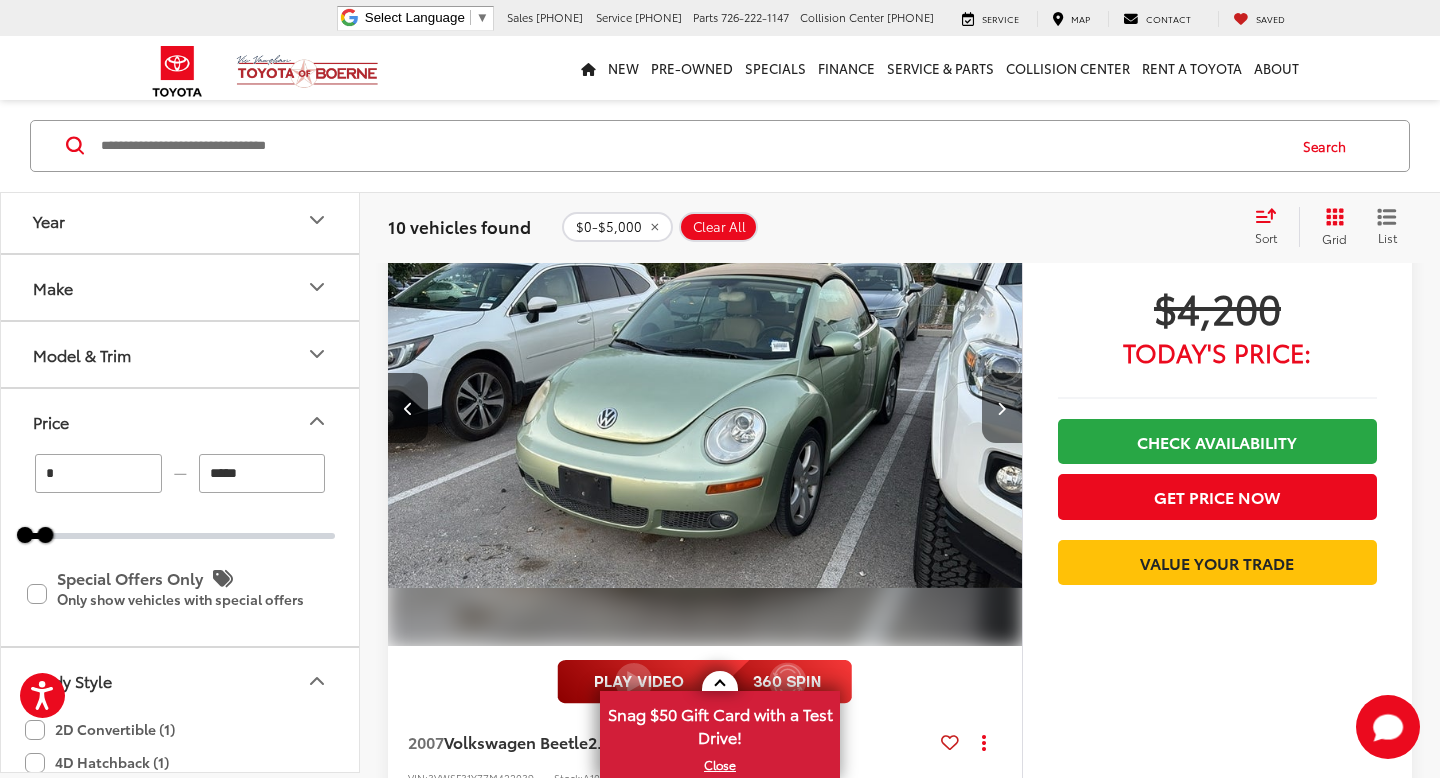 click at bounding box center (1002, 408) 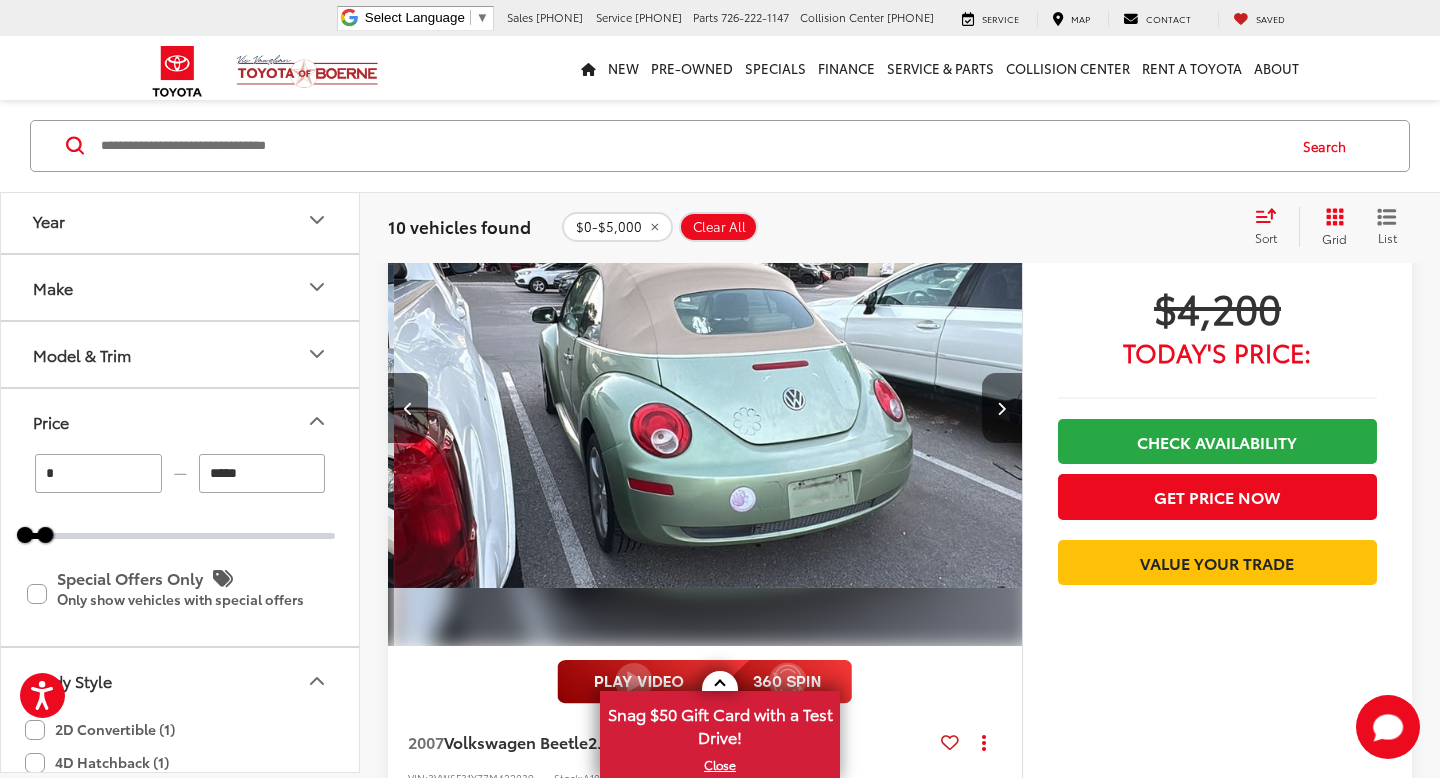 scroll, scrollTop: 0, scrollLeft: 1911, axis: horizontal 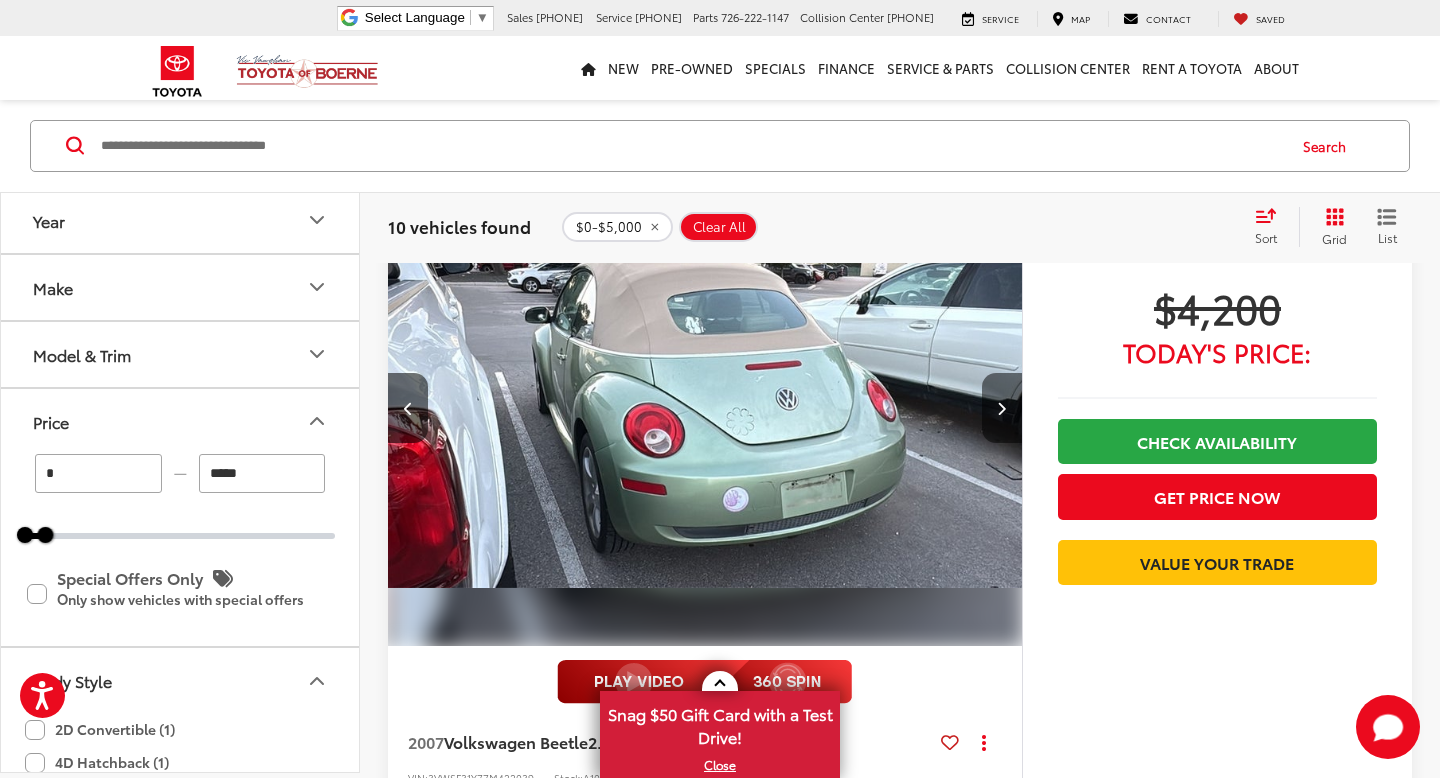 click at bounding box center [1002, 408] 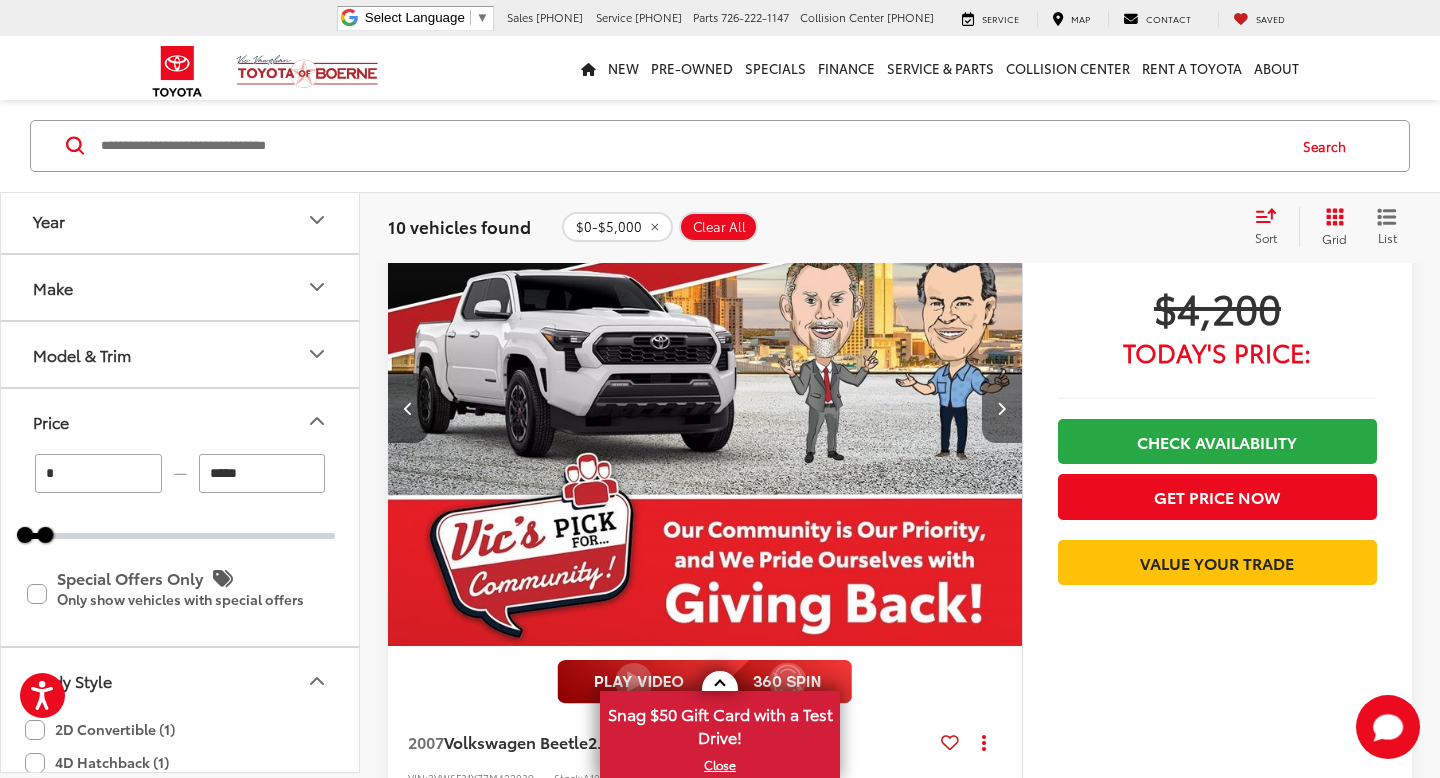 scroll, scrollTop: 0, scrollLeft: 2548, axis: horizontal 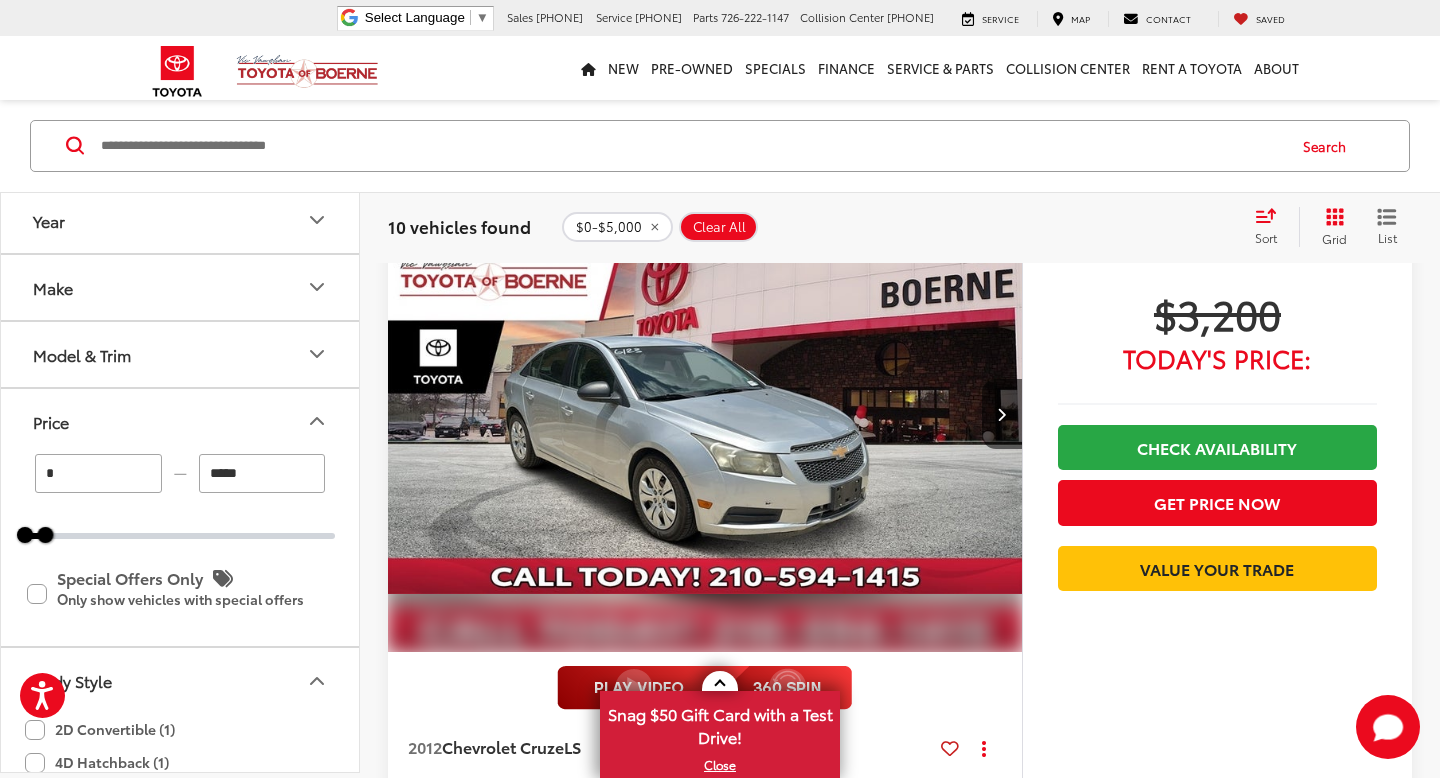 click at bounding box center (1002, 414) 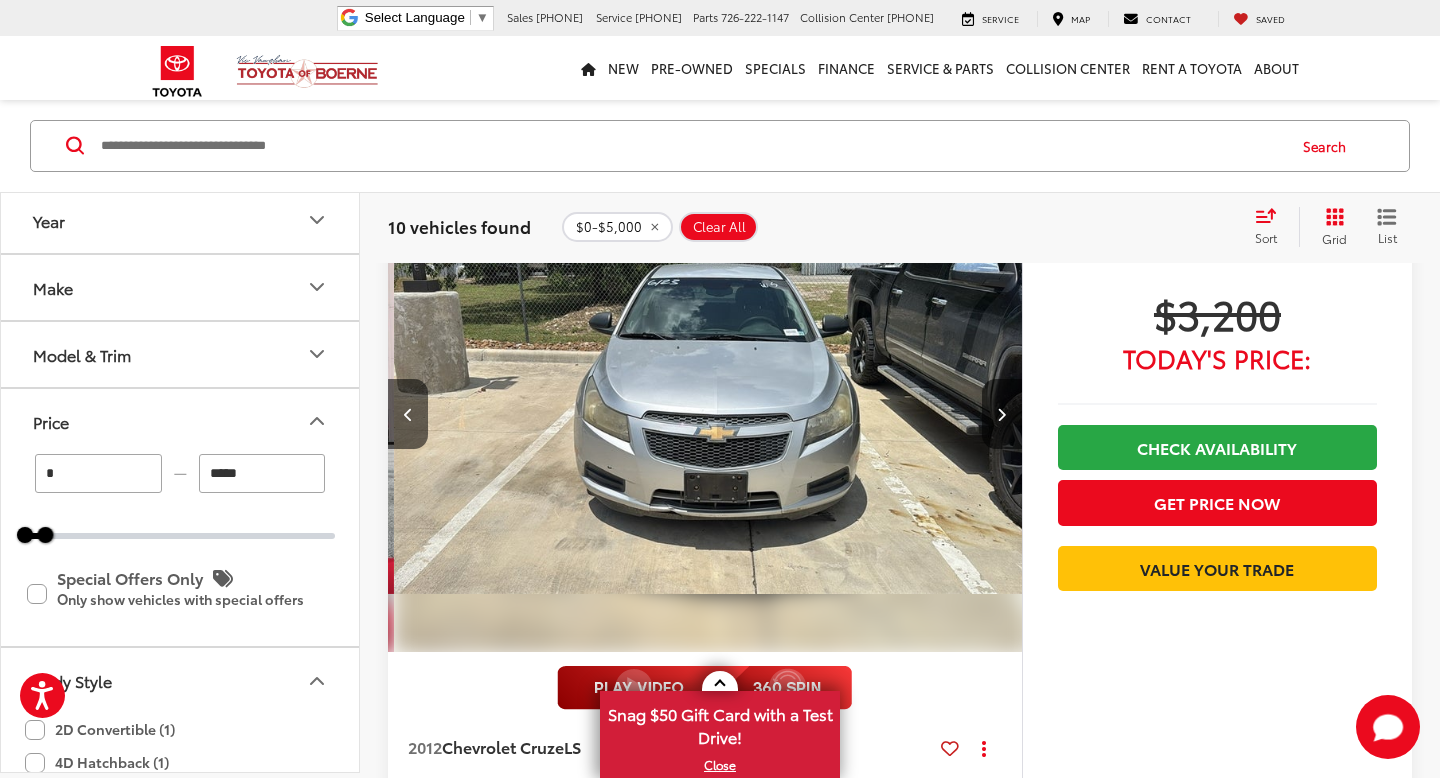 scroll, scrollTop: 0, scrollLeft: 637, axis: horizontal 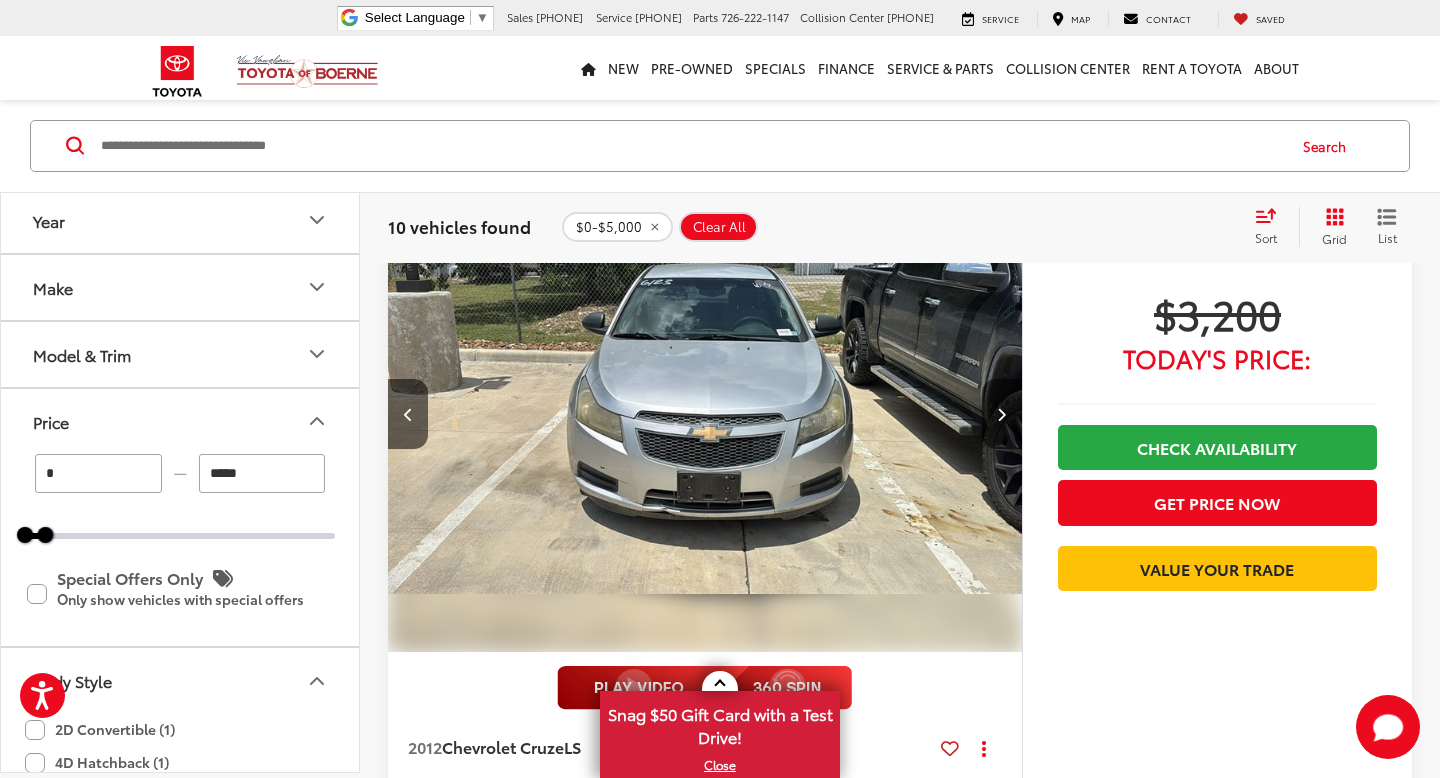 click at bounding box center [1002, 414] 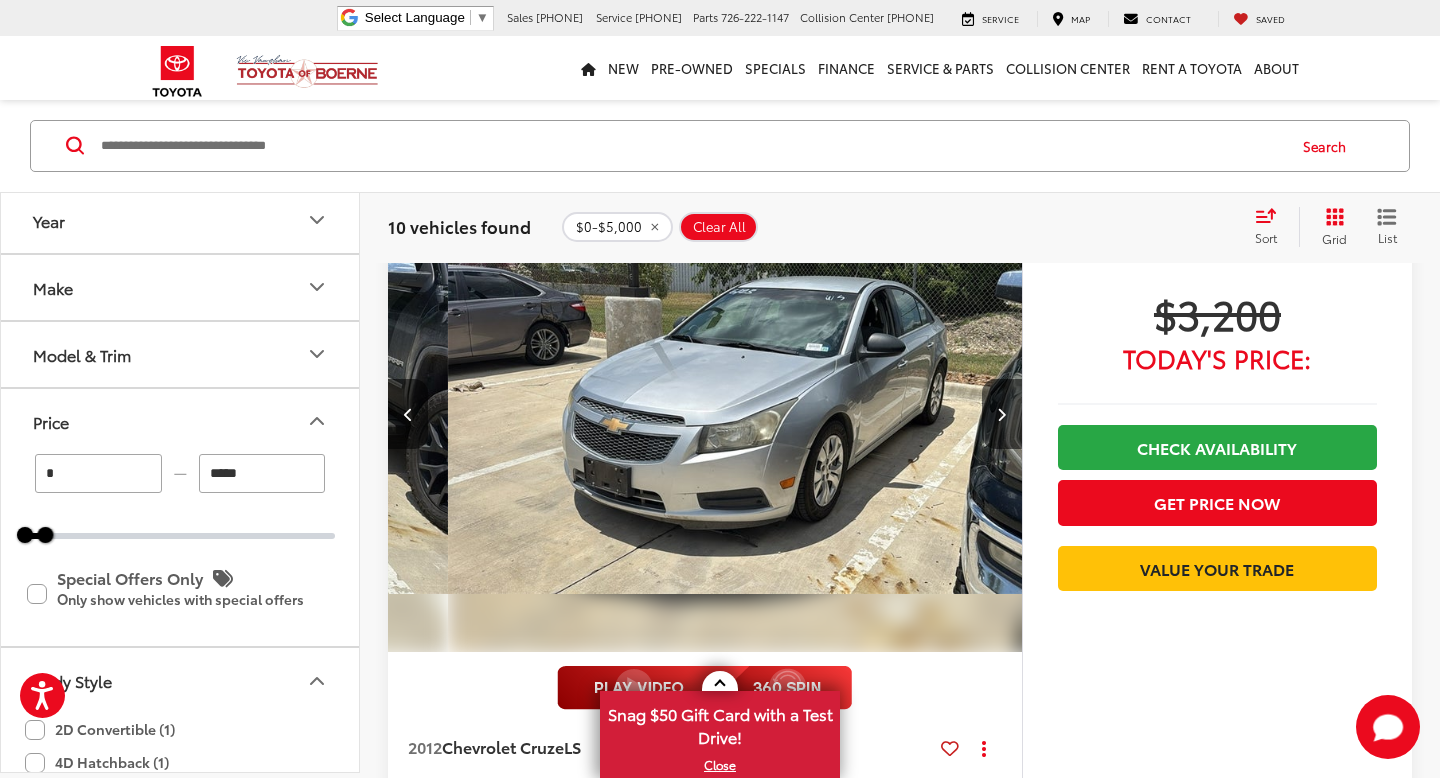 scroll, scrollTop: 0, scrollLeft: 1274, axis: horizontal 